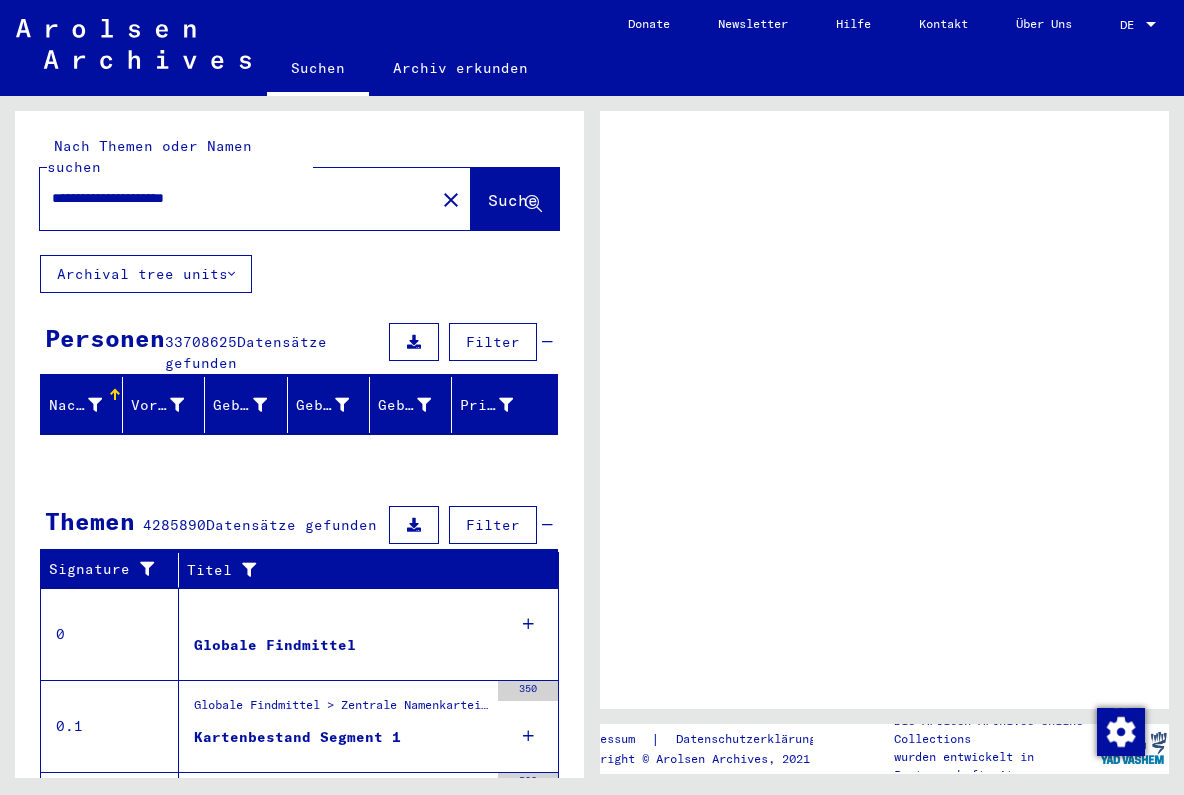 scroll, scrollTop: 0, scrollLeft: 0, axis: both 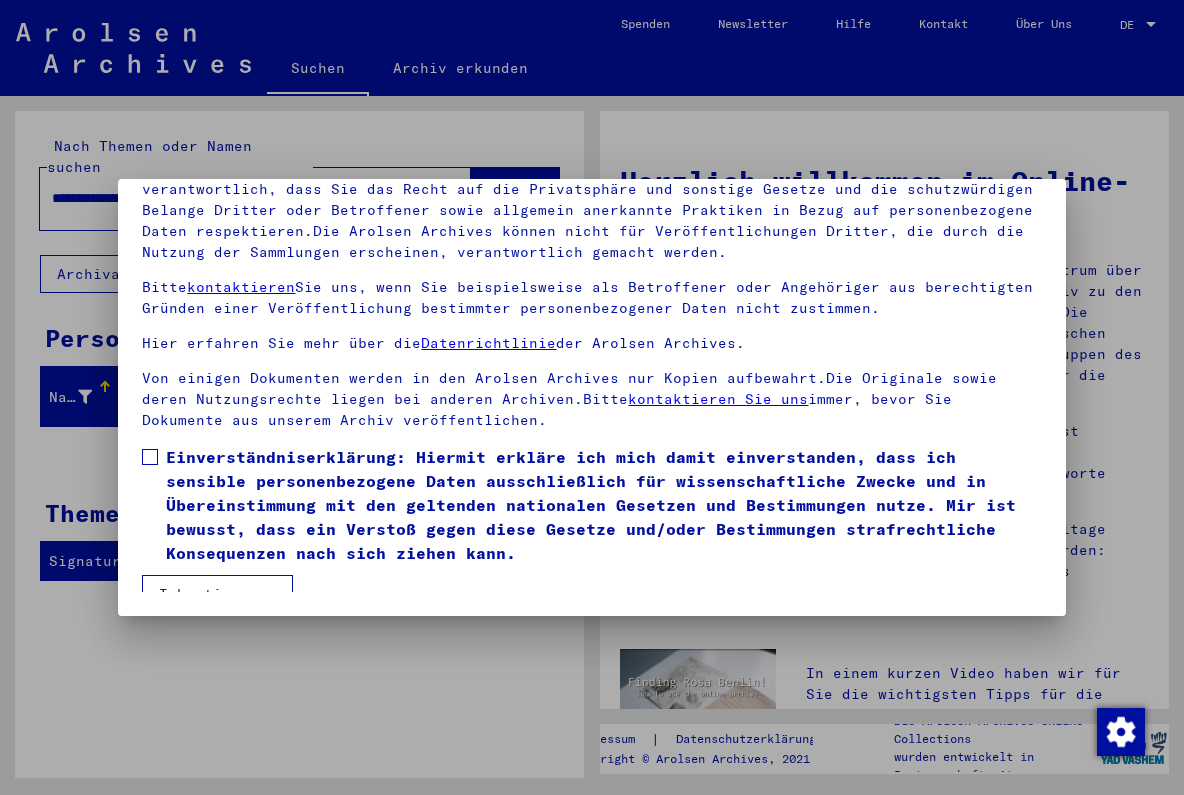 click at bounding box center (150, 457) 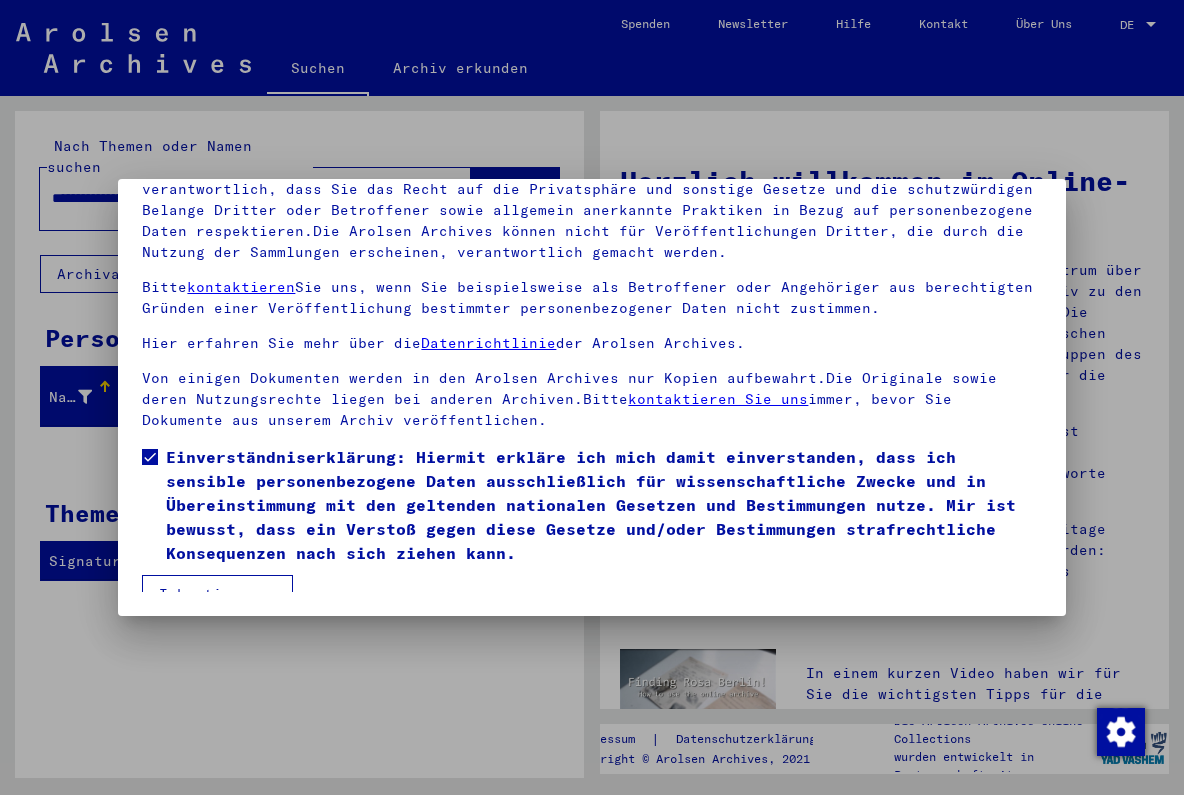 click on "Ich stimme zu" at bounding box center [217, 594] 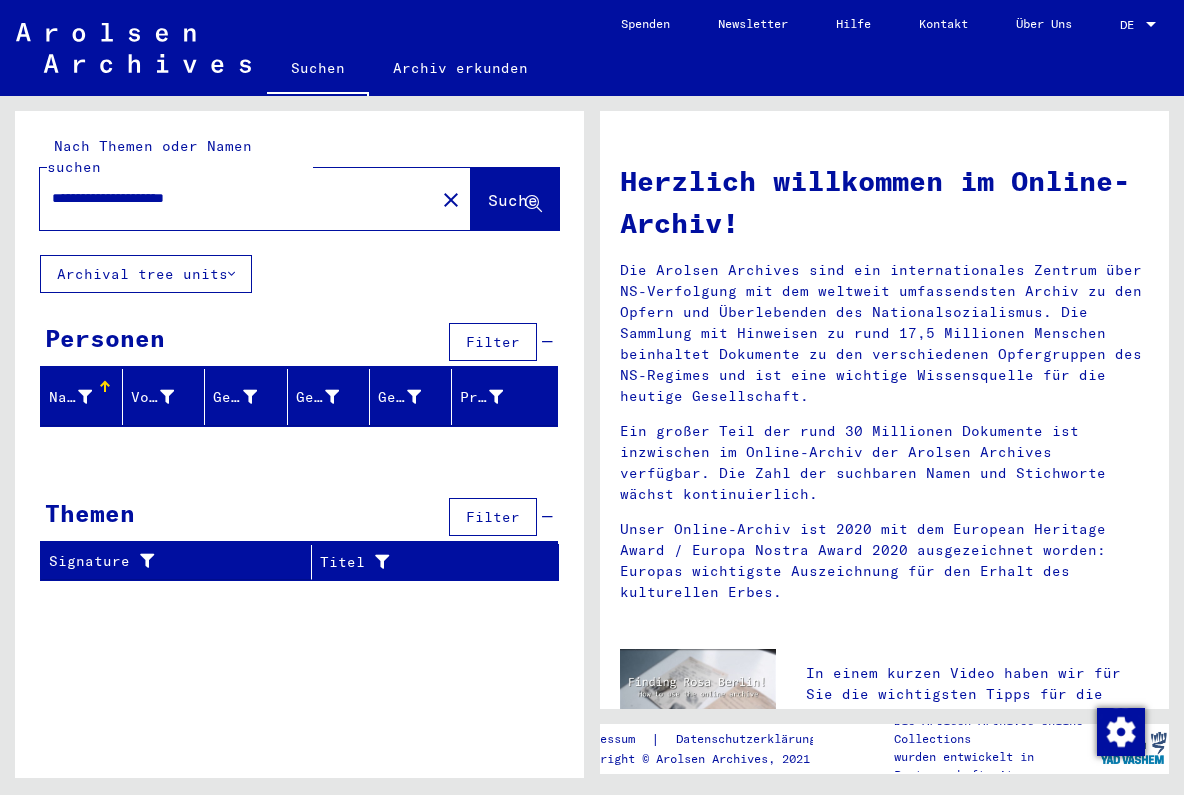 scroll, scrollTop: 0, scrollLeft: 0, axis: both 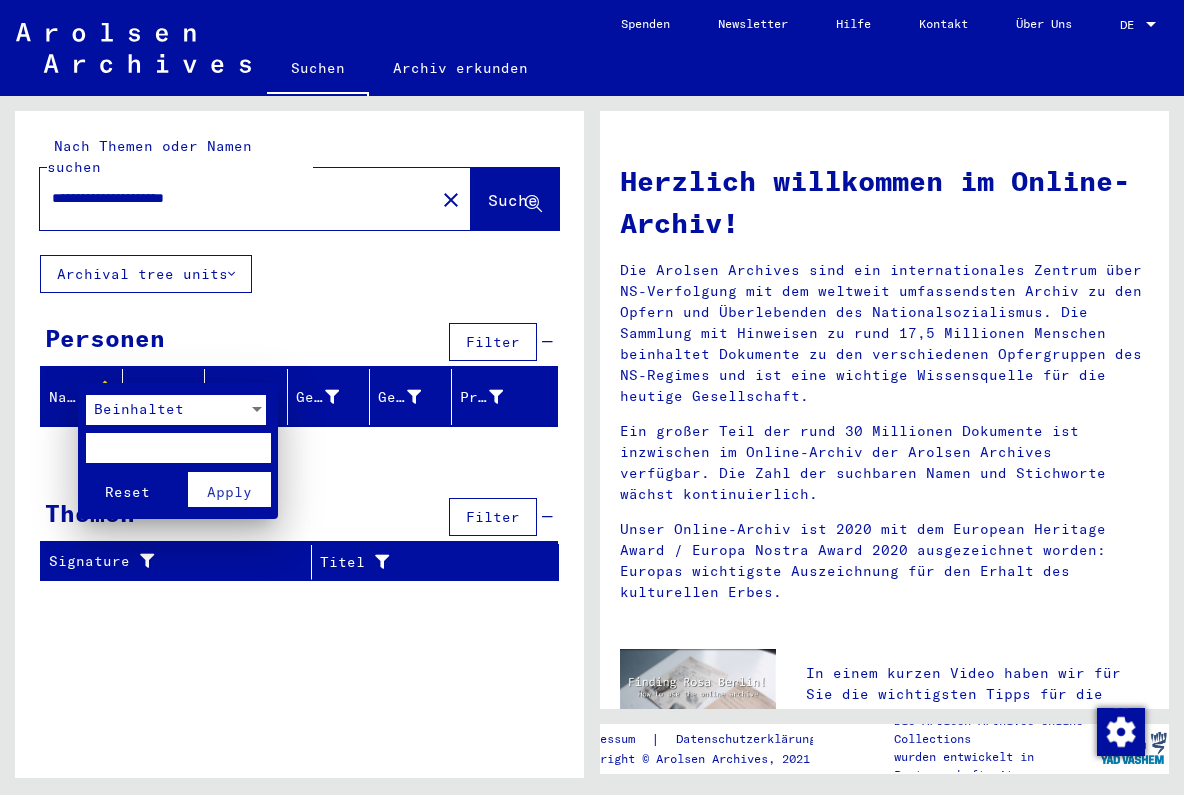 click at bounding box center (592, 397) 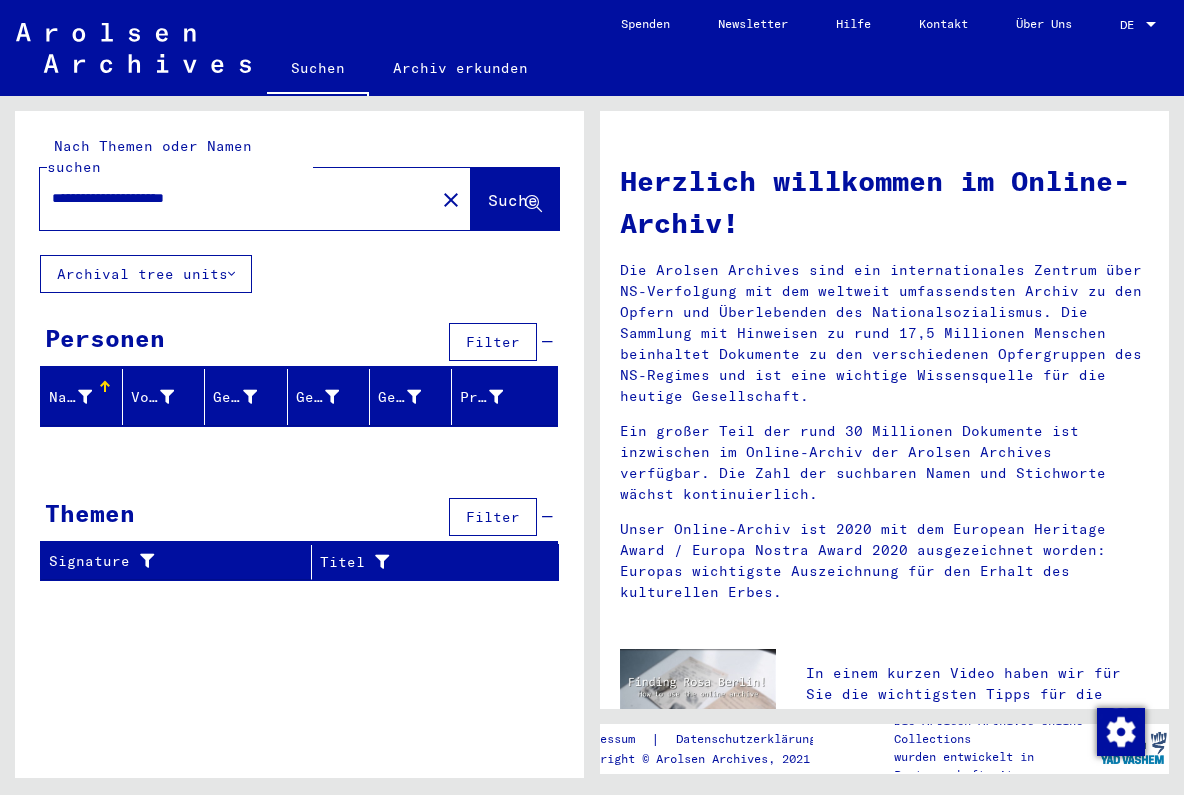 scroll, scrollTop: 0, scrollLeft: 0, axis: both 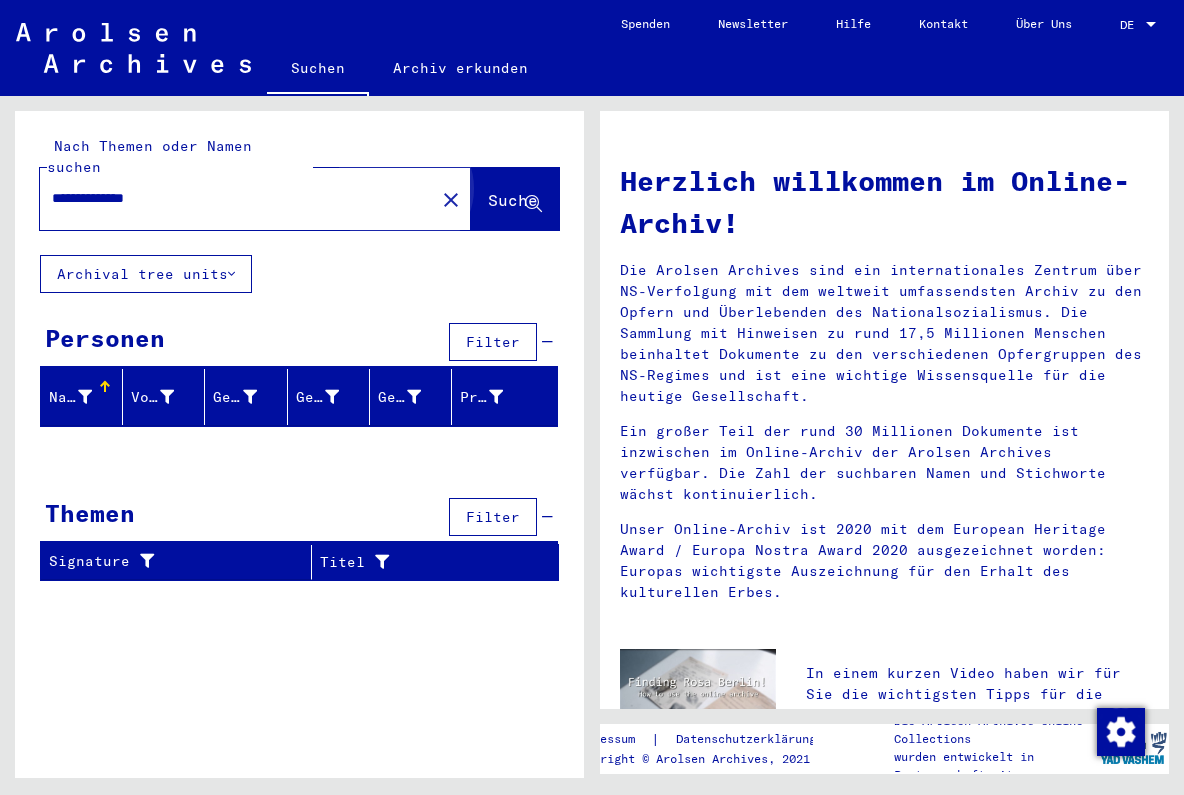 click on "Suche" 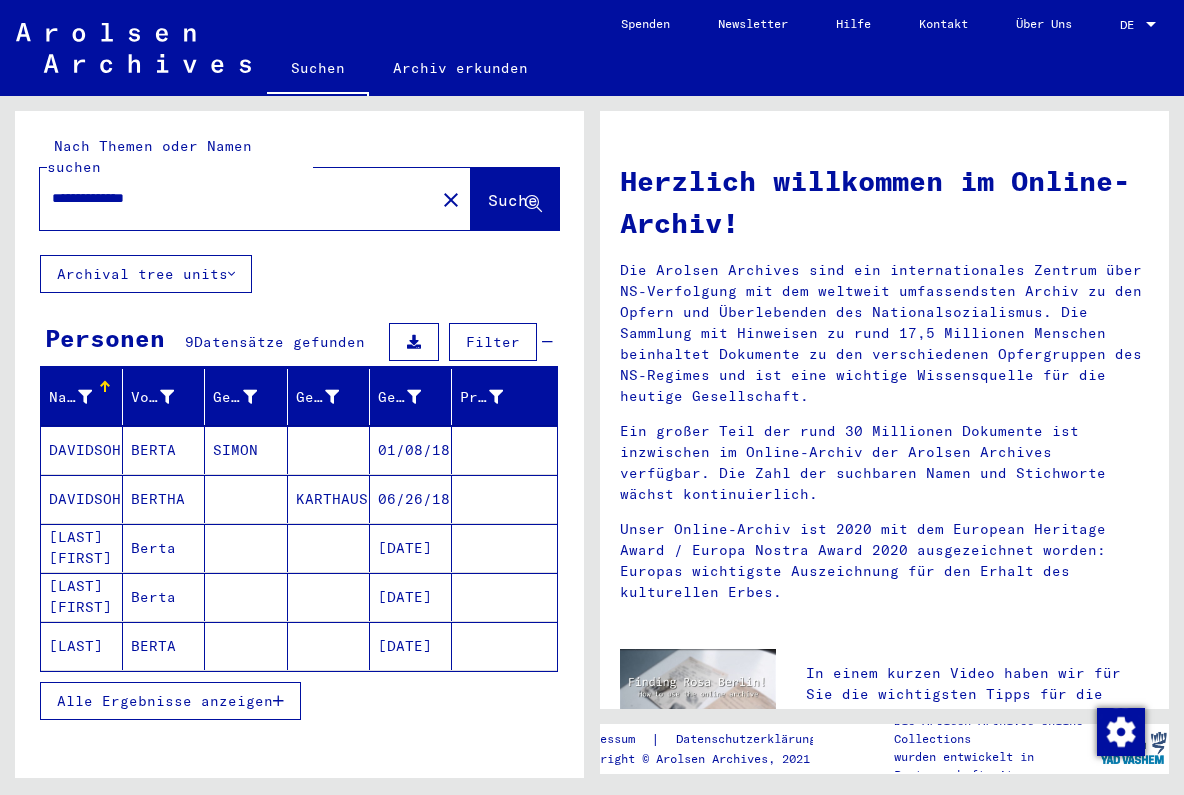 click on "BERTHA" at bounding box center (164, 548) 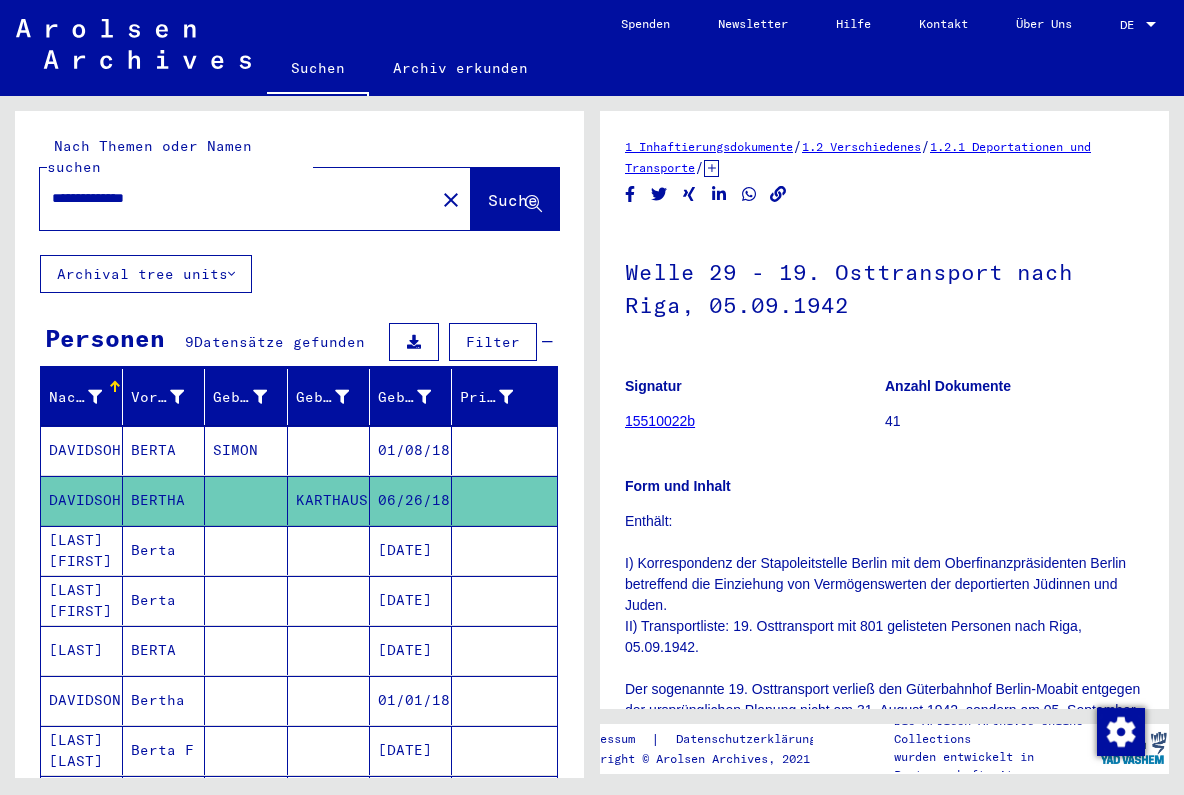 scroll, scrollTop: 0, scrollLeft: 0, axis: both 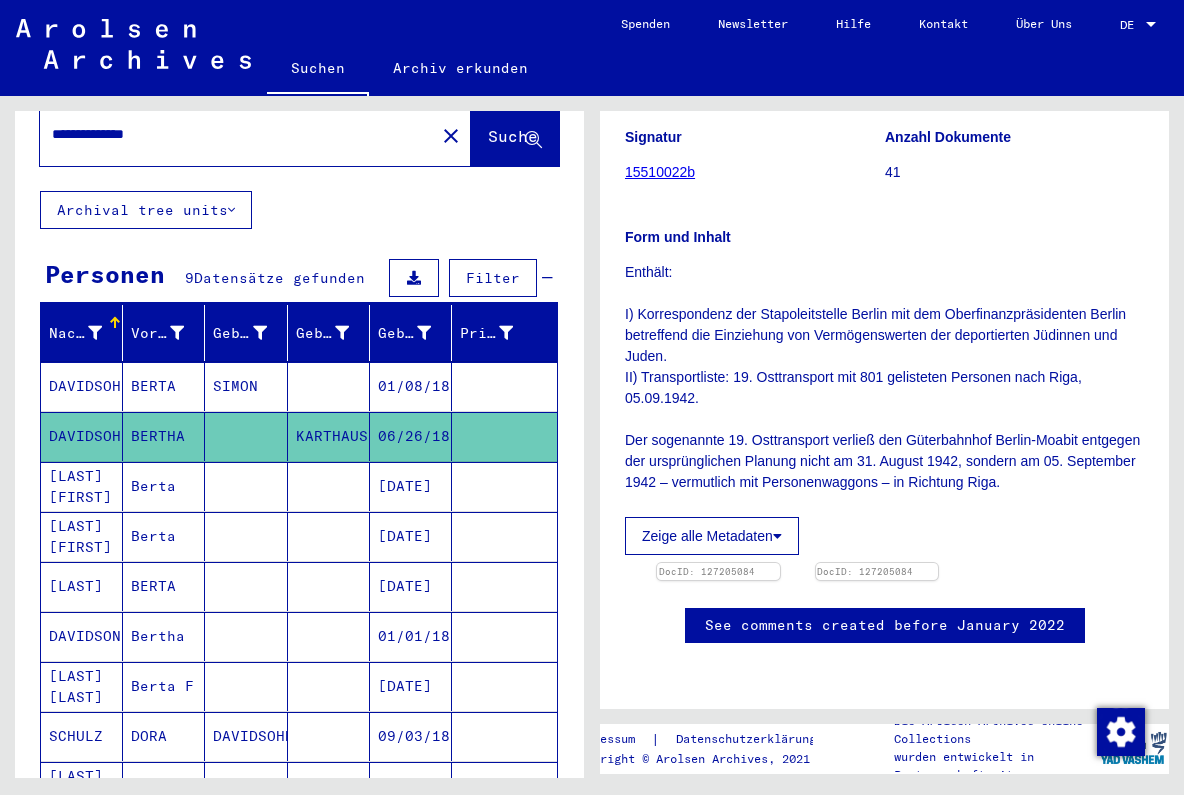click on "Bertha" at bounding box center (164, 686) 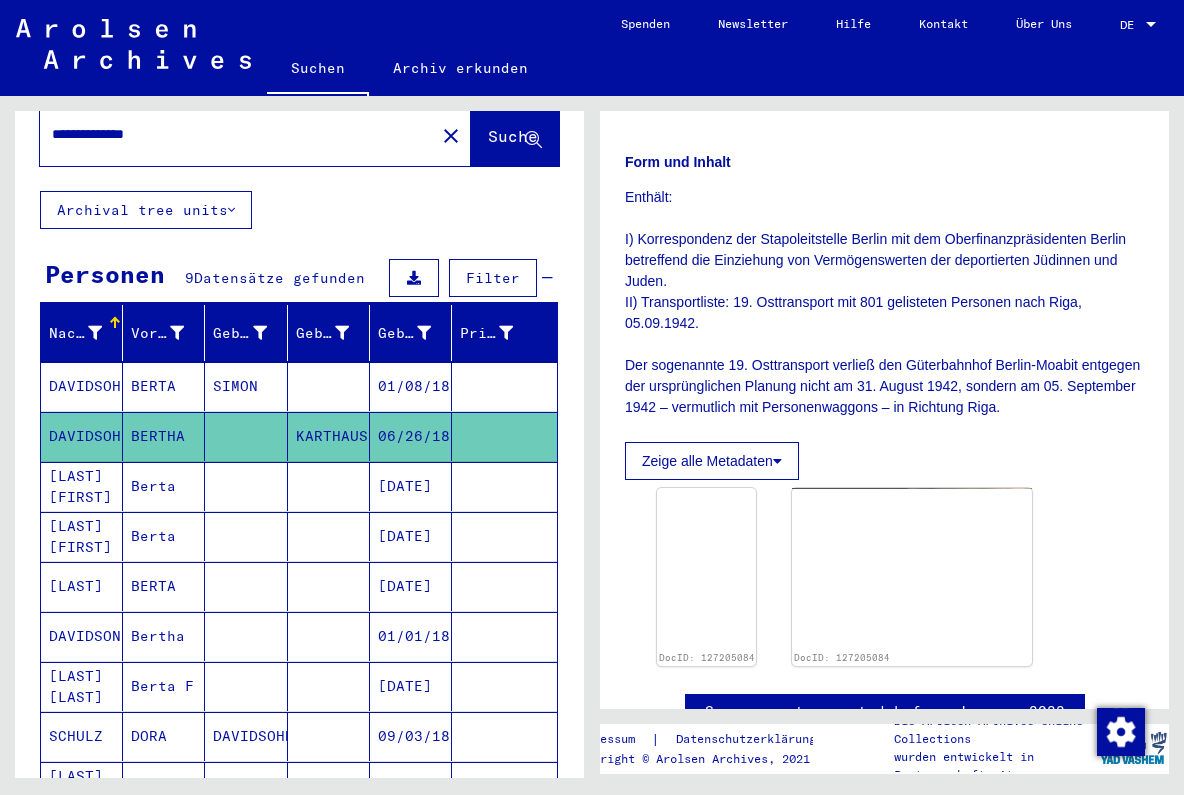 scroll, scrollTop: 0, scrollLeft: 0, axis: both 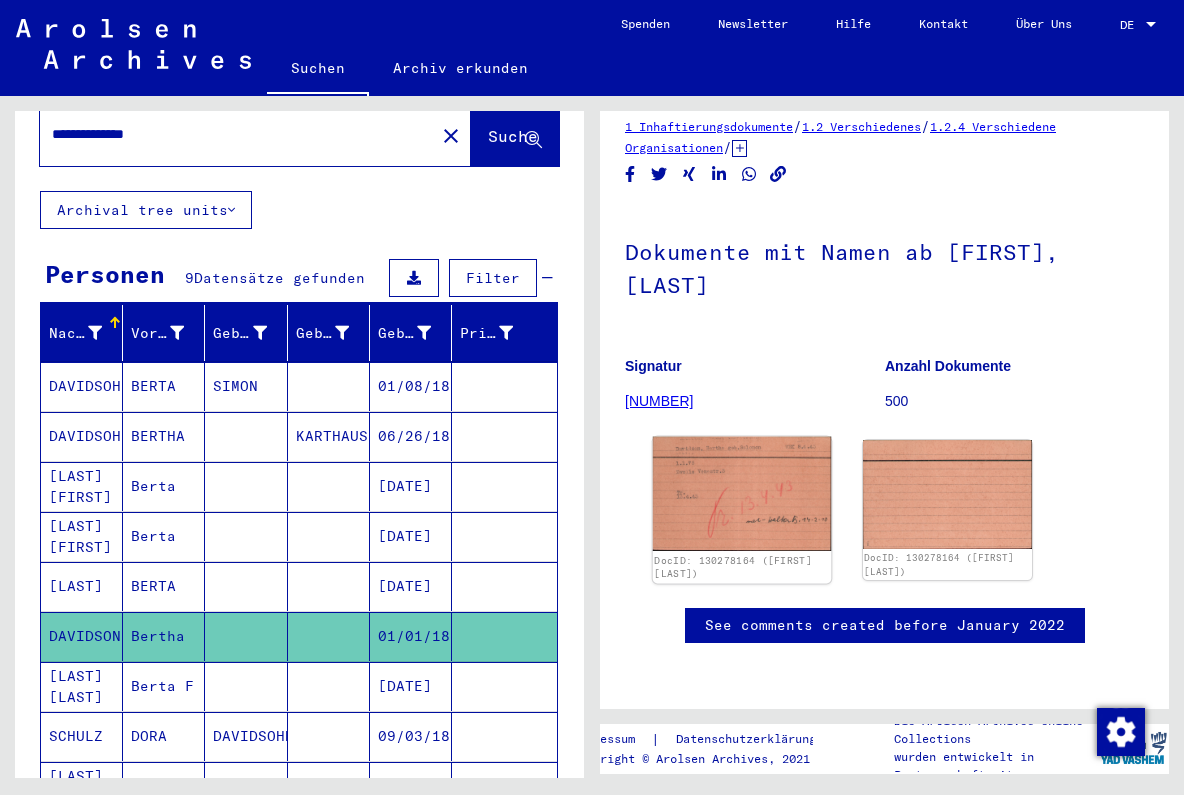 click 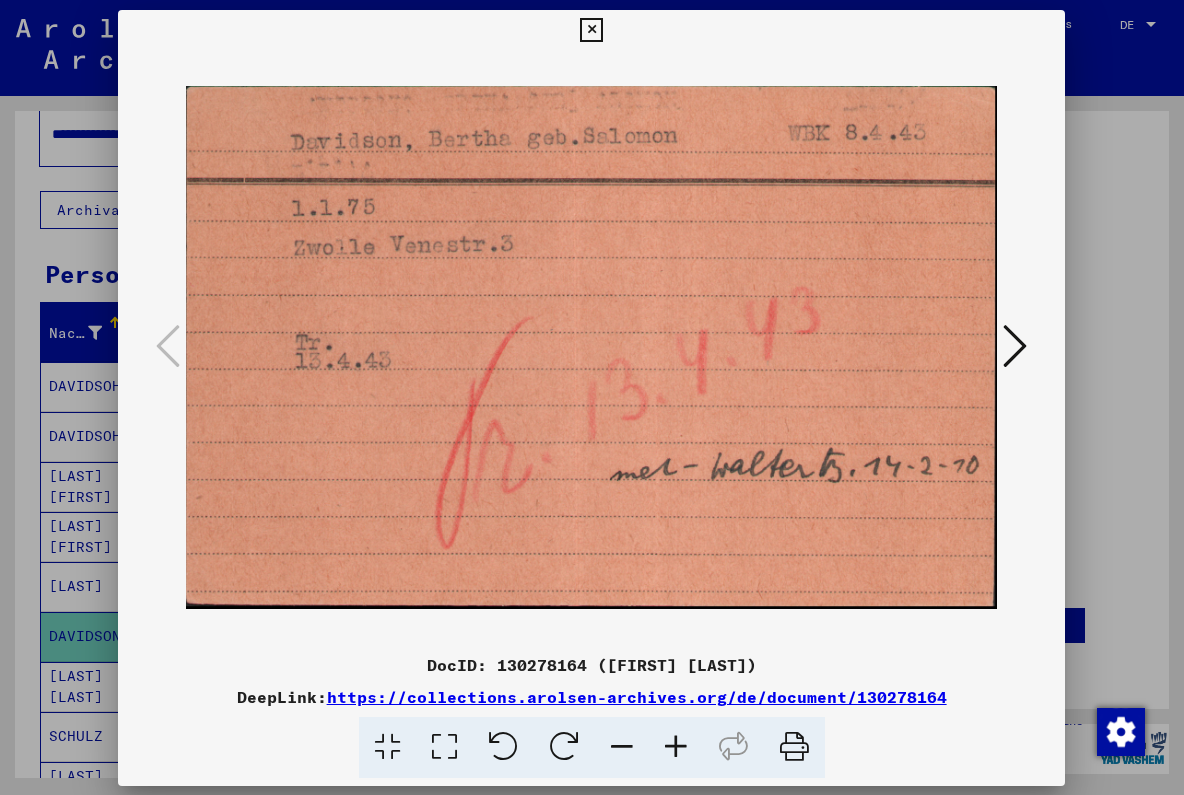 click at bounding box center [591, 347] 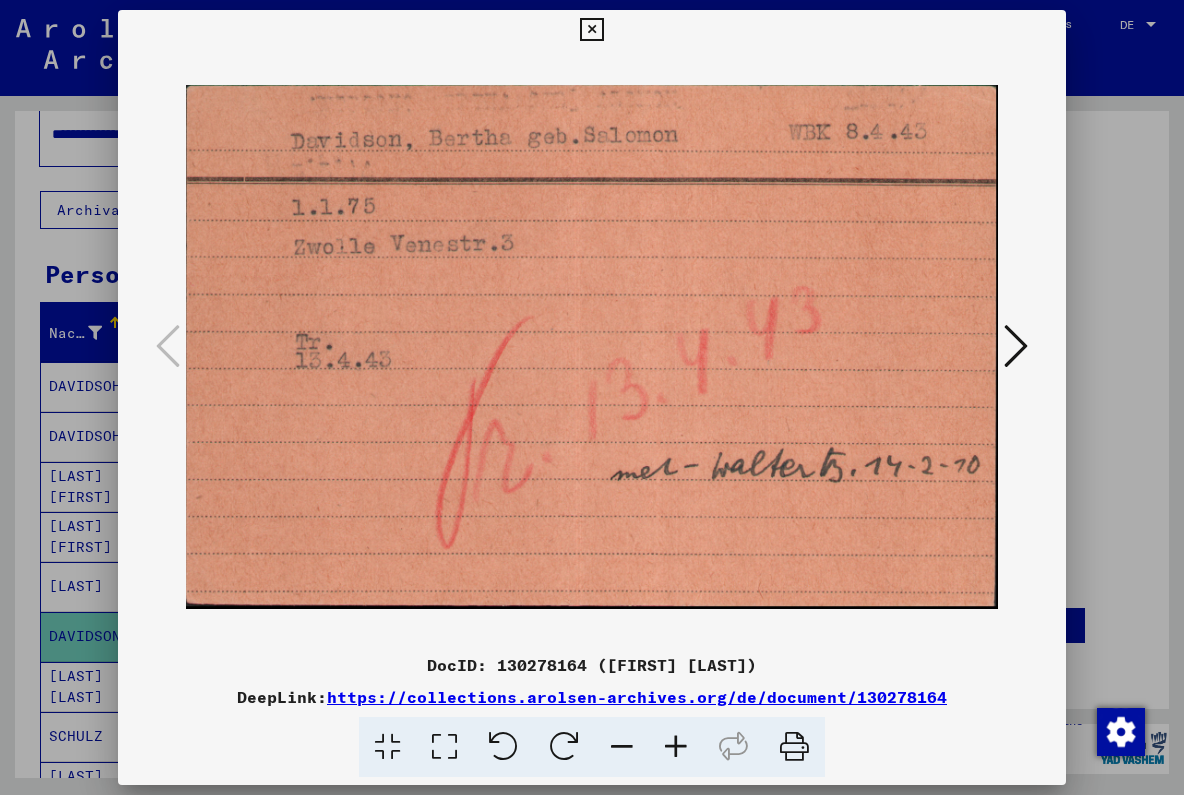 click at bounding box center (591, 30) 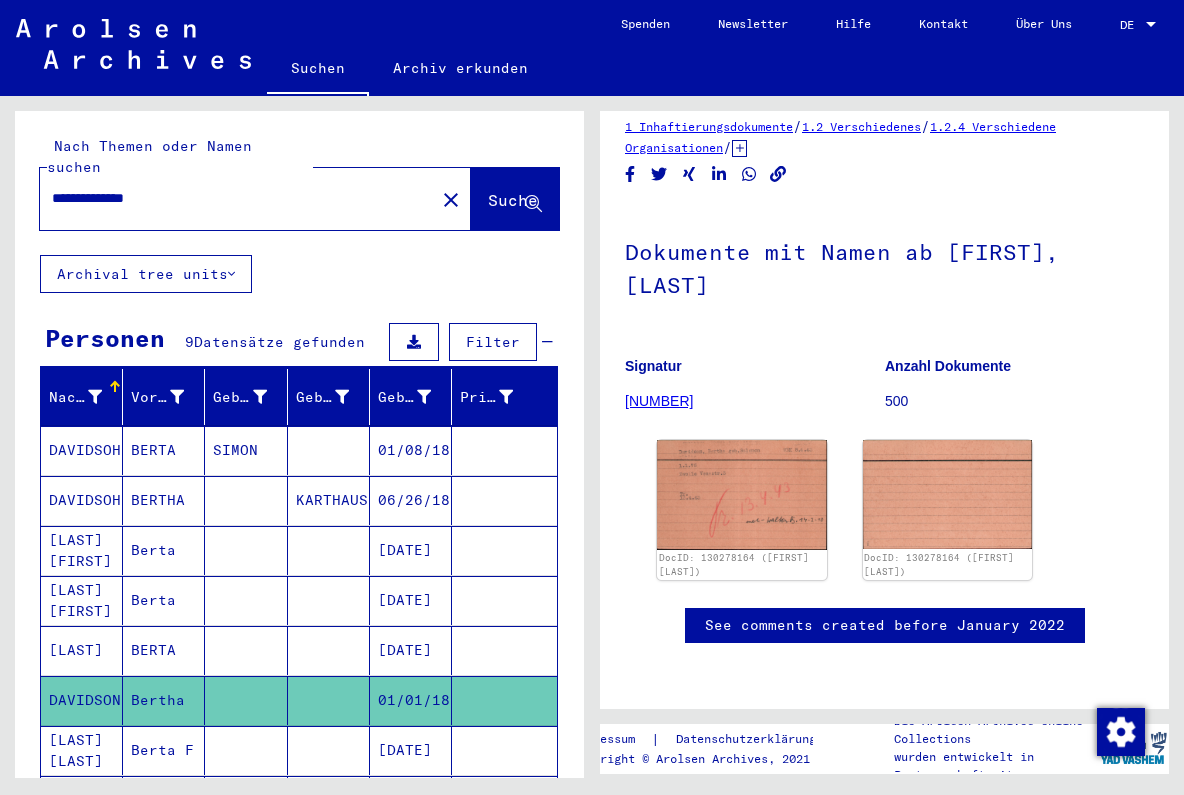 scroll, scrollTop: 0, scrollLeft: 0, axis: both 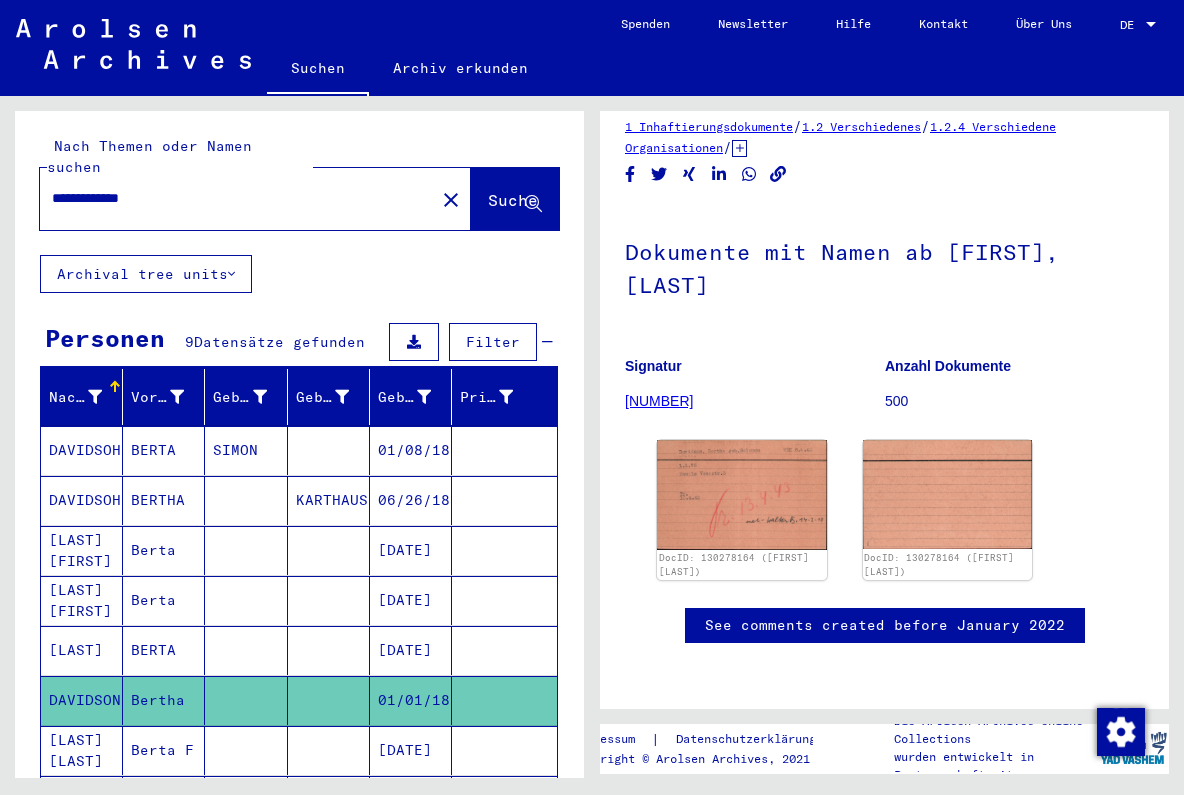 click on "Suche" 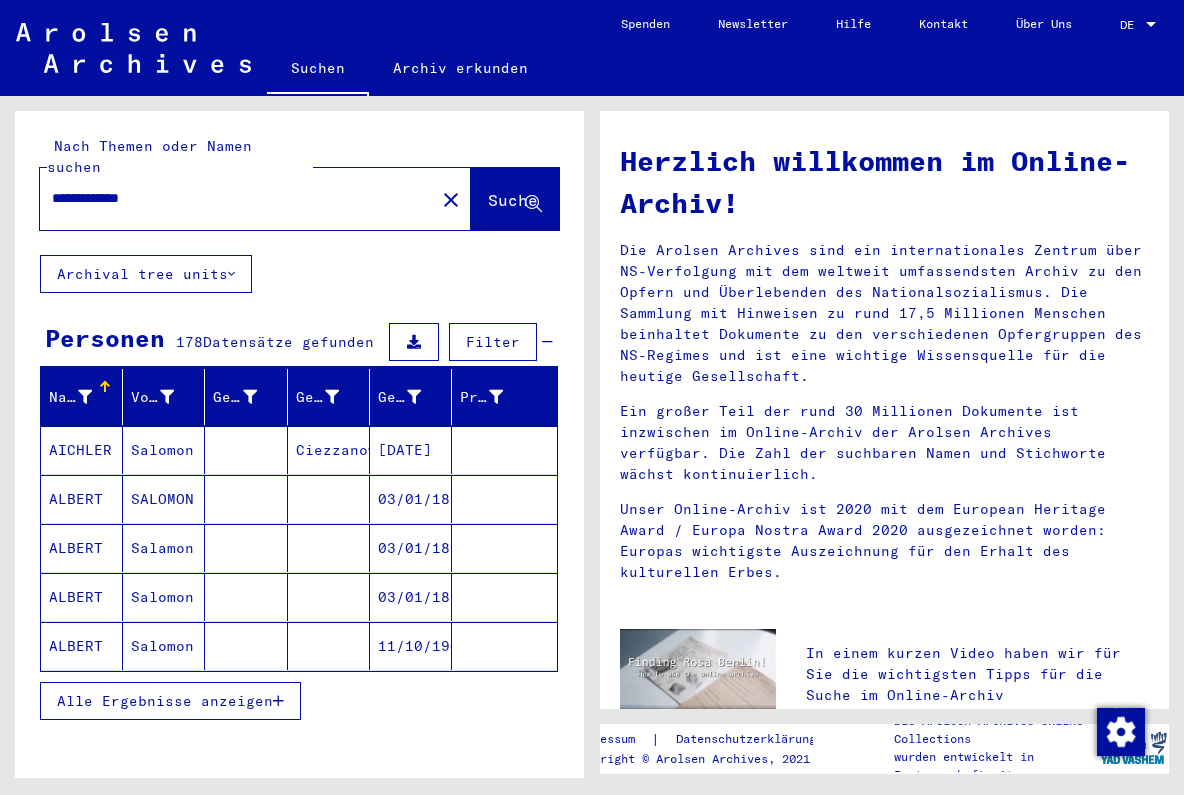 scroll, scrollTop: 0, scrollLeft: 0, axis: both 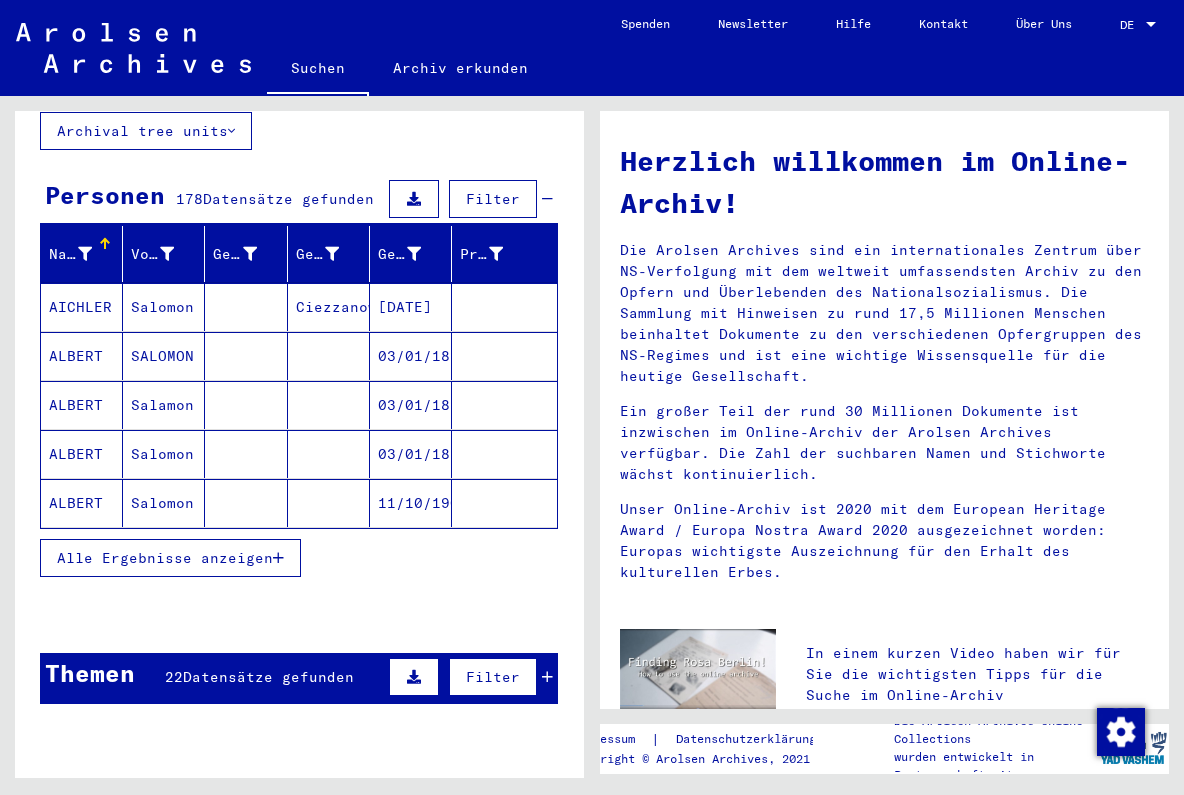 click on "Alle Ergebnisse anzeigen" at bounding box center [165, 558] 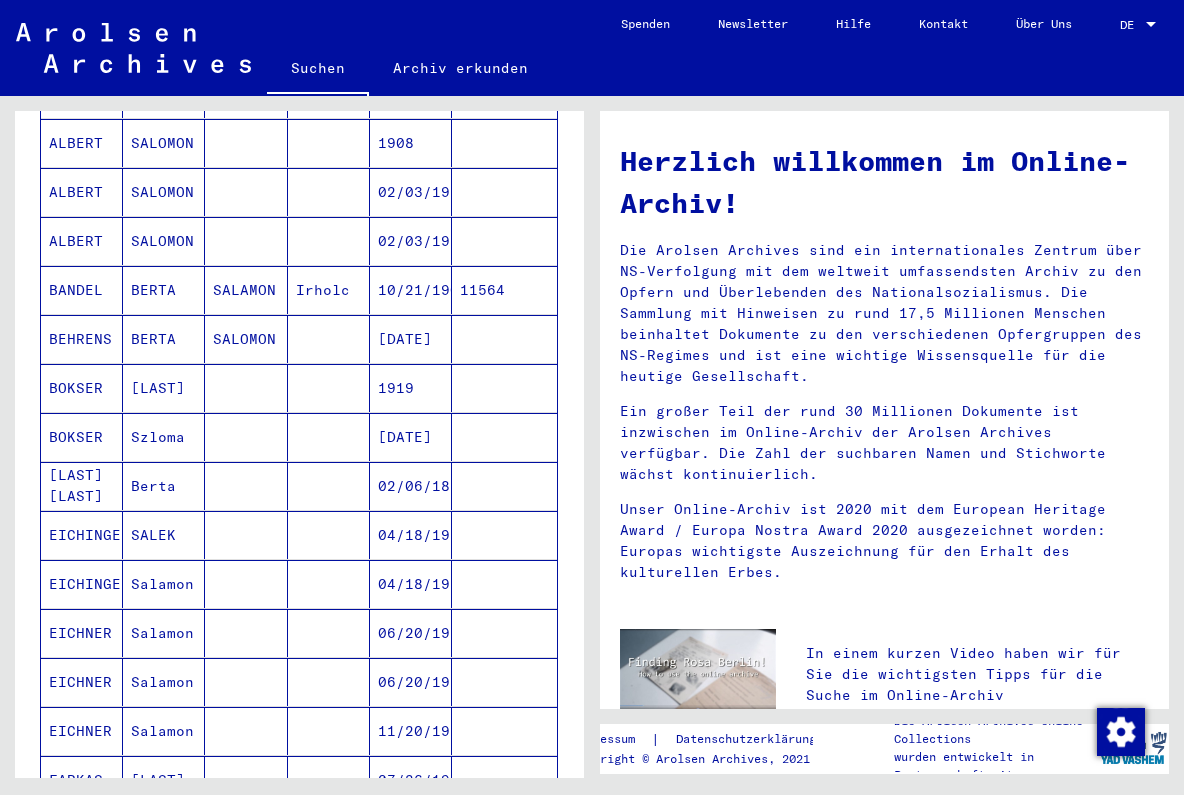 scroll, scrollTop: 555, scrollLeft: 0, axis: vertical 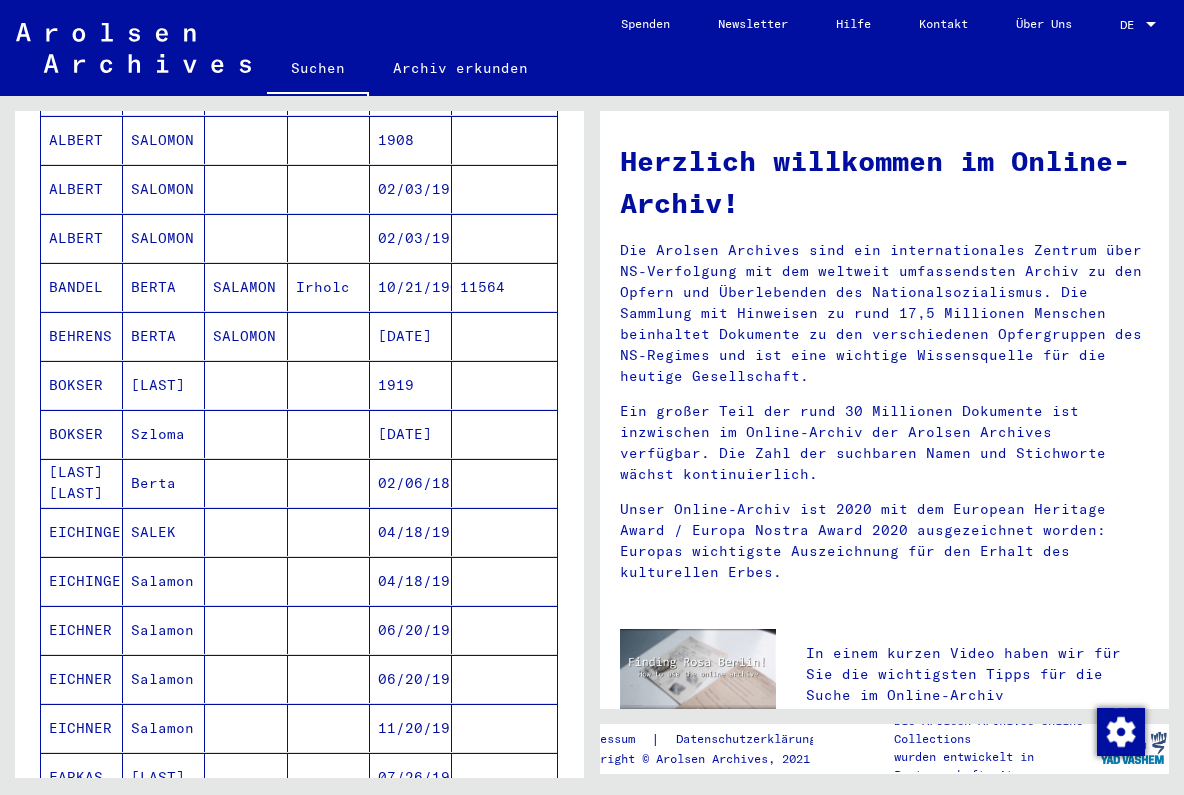 click on "BERTA" at bounding box center [164, 385] 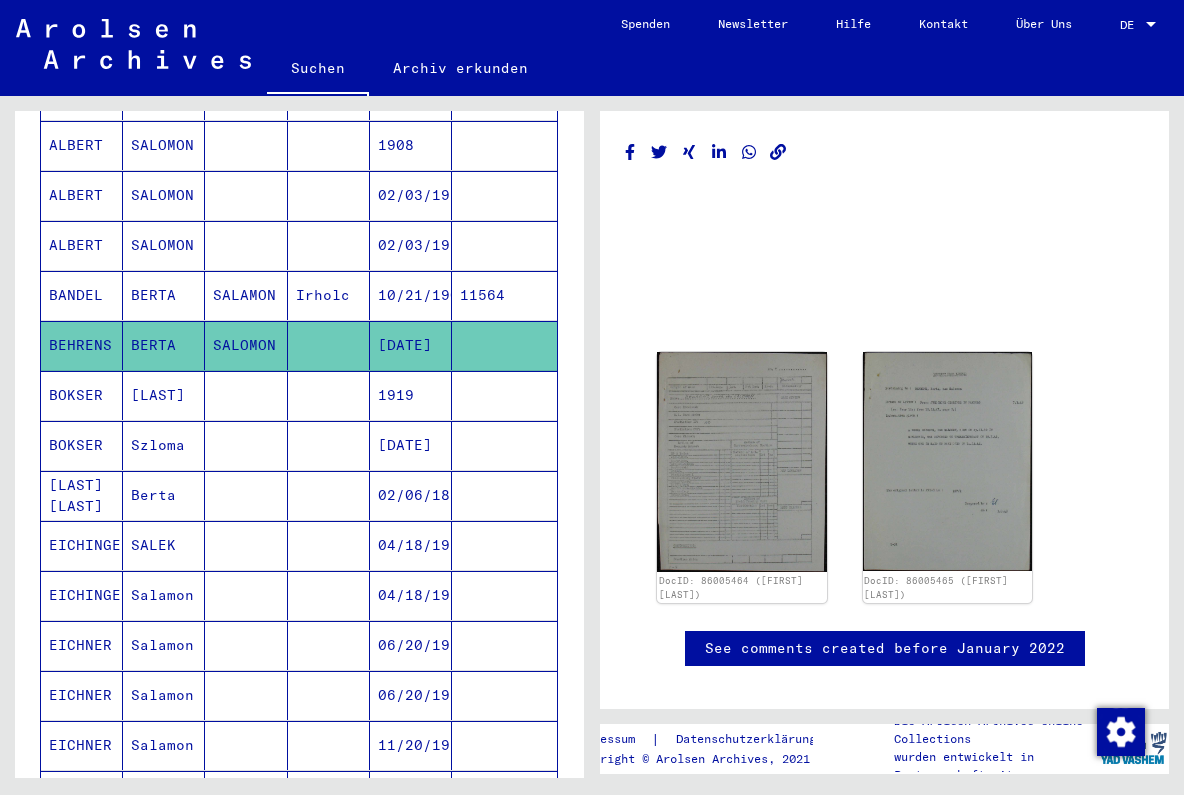 scroll, scrollTop: 0, scrollLeft: 0, axis: both 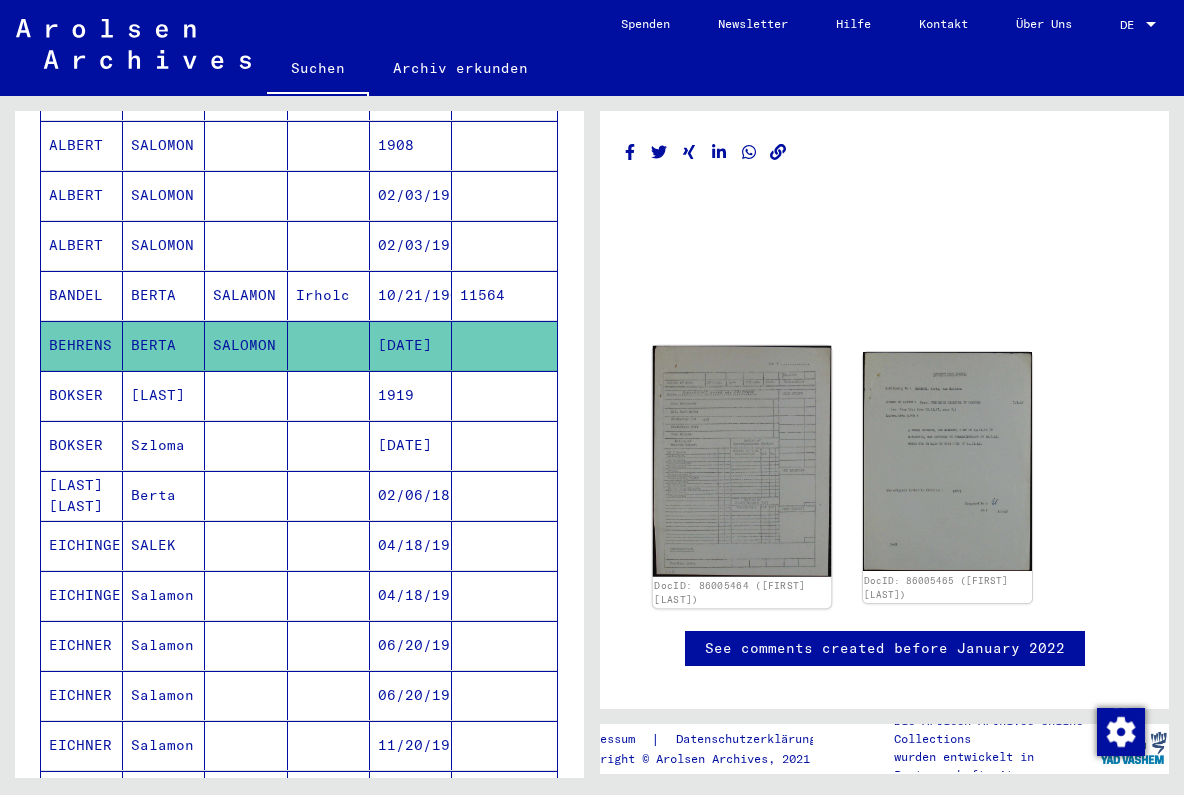 click 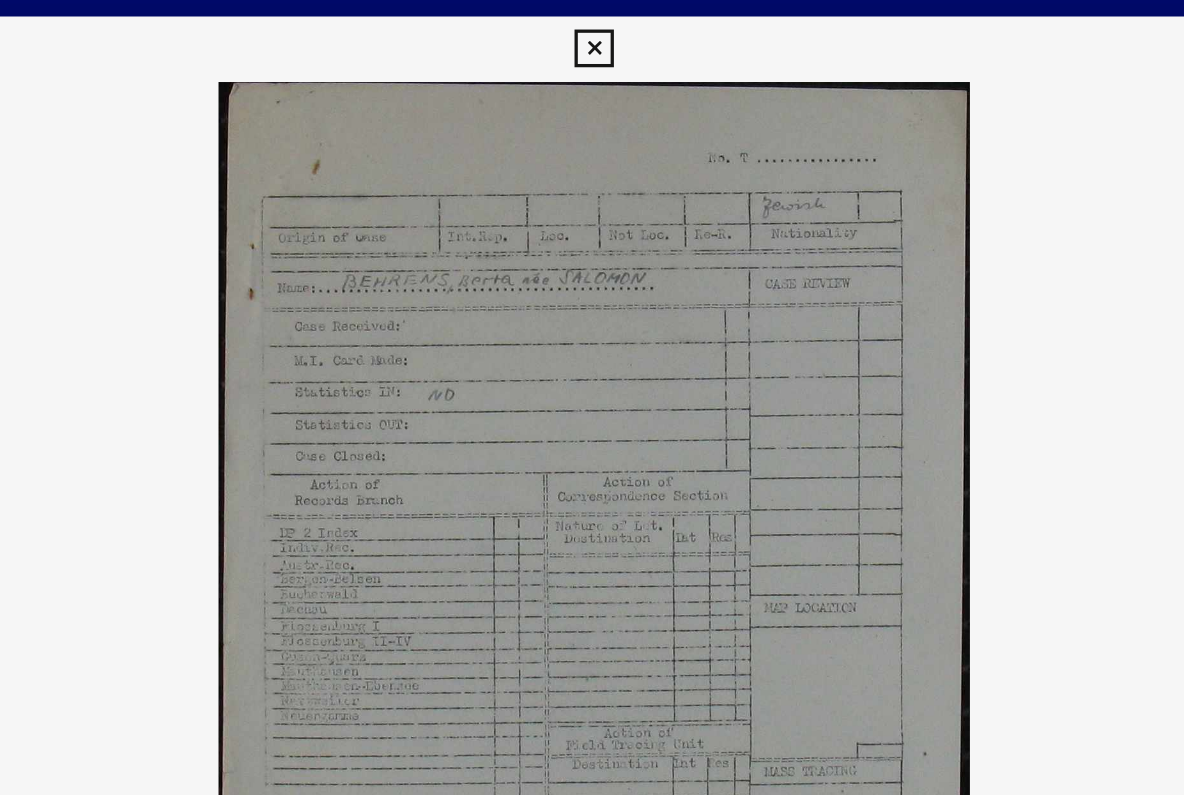 scroll, scrollTop: 0, scrollLeft: 0, axis: both 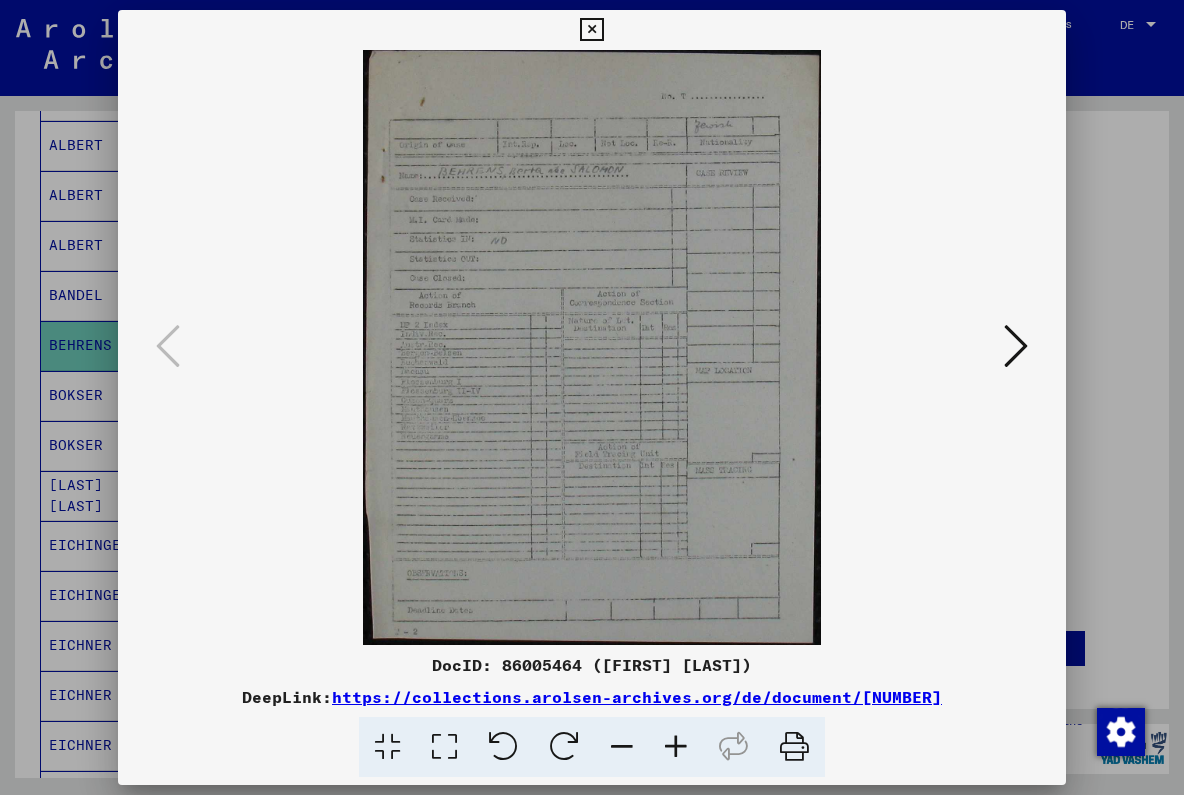 click at bounding box center [591, 30] 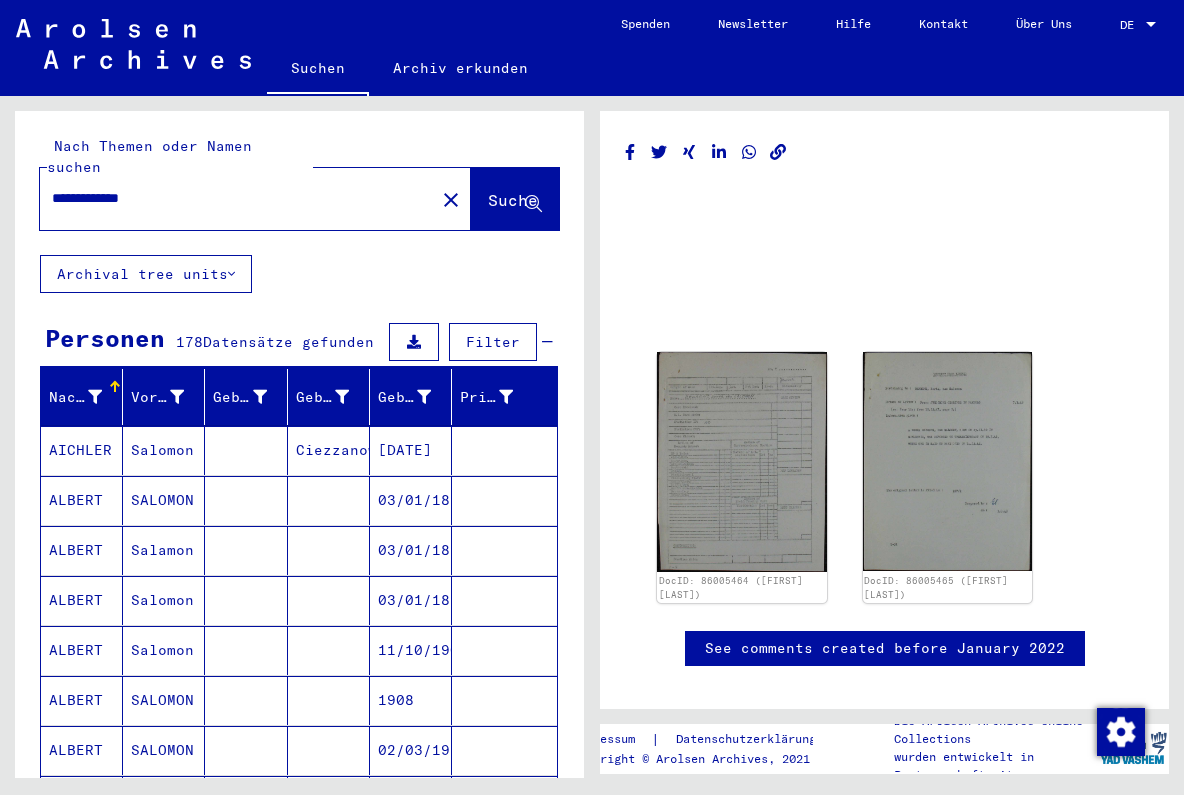 scroll, scrollTop: 0, scrollLeft: 0, axis: both 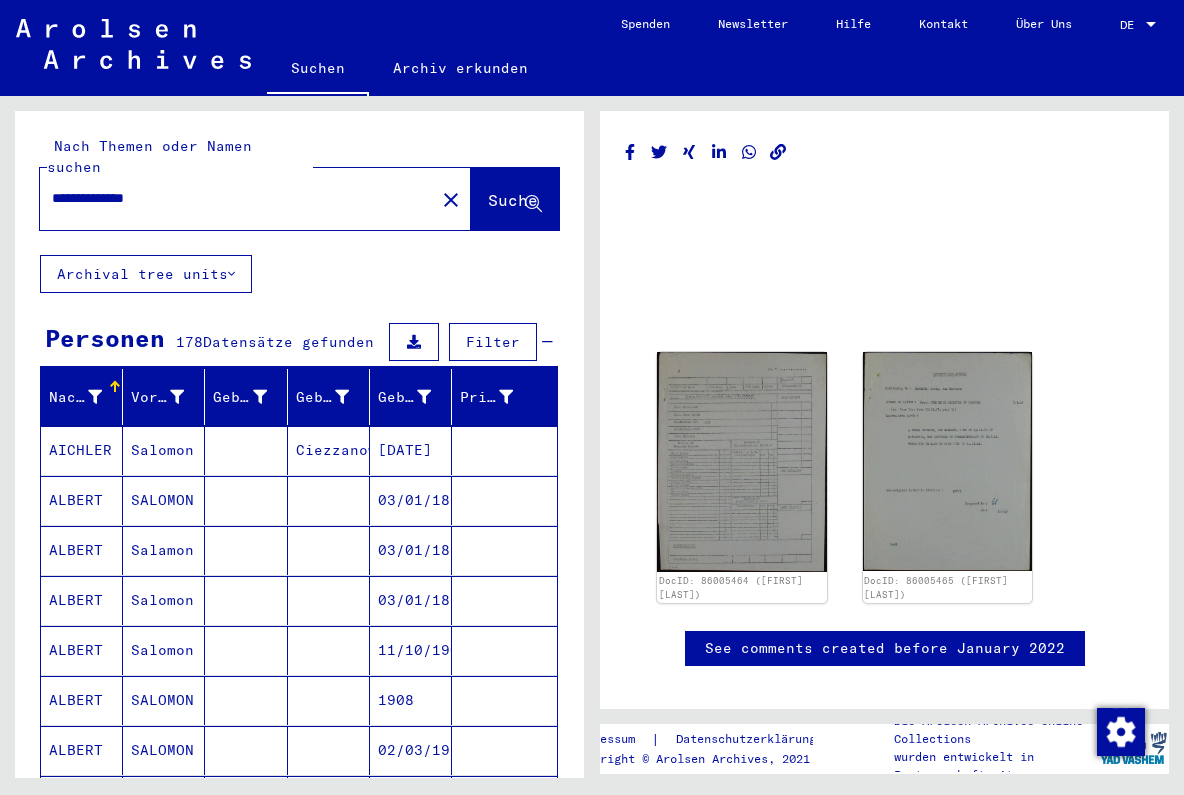 type on "**********" 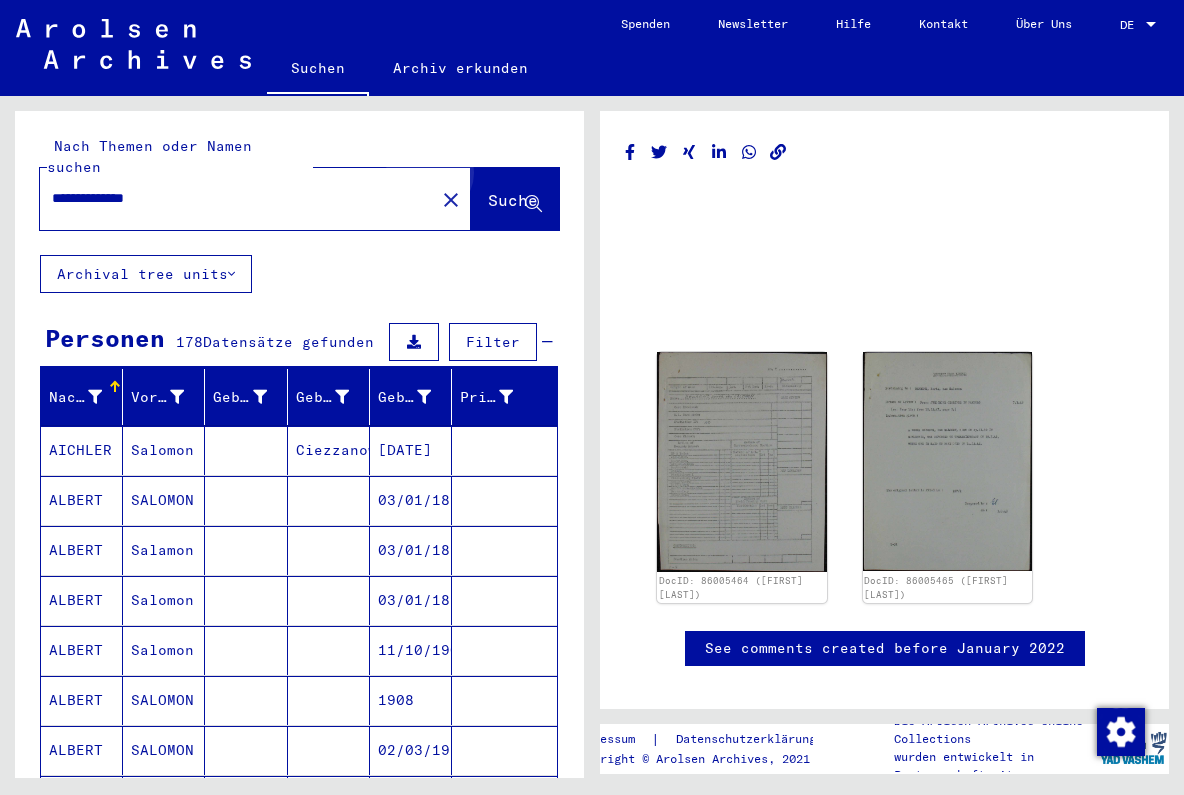 click on "Suche" 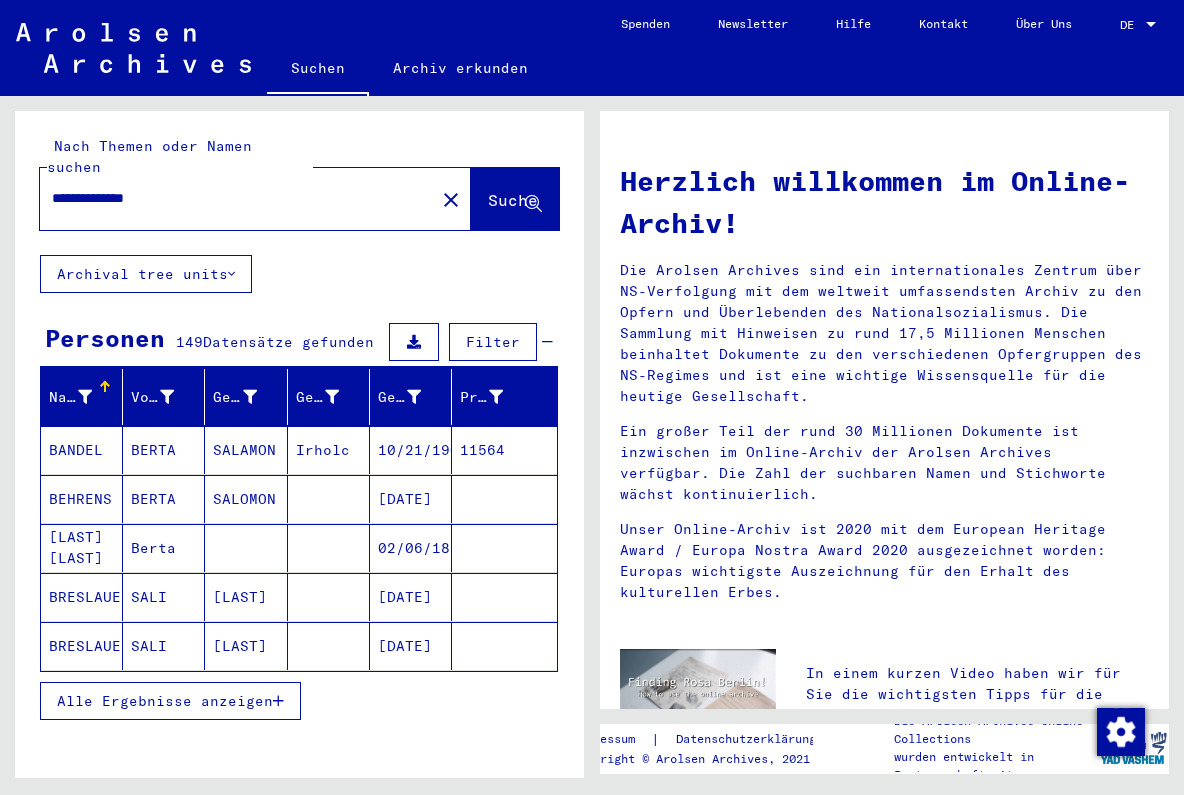 click on "Alle Ergebnisse anzeigen" at bounding box center [165, 701] 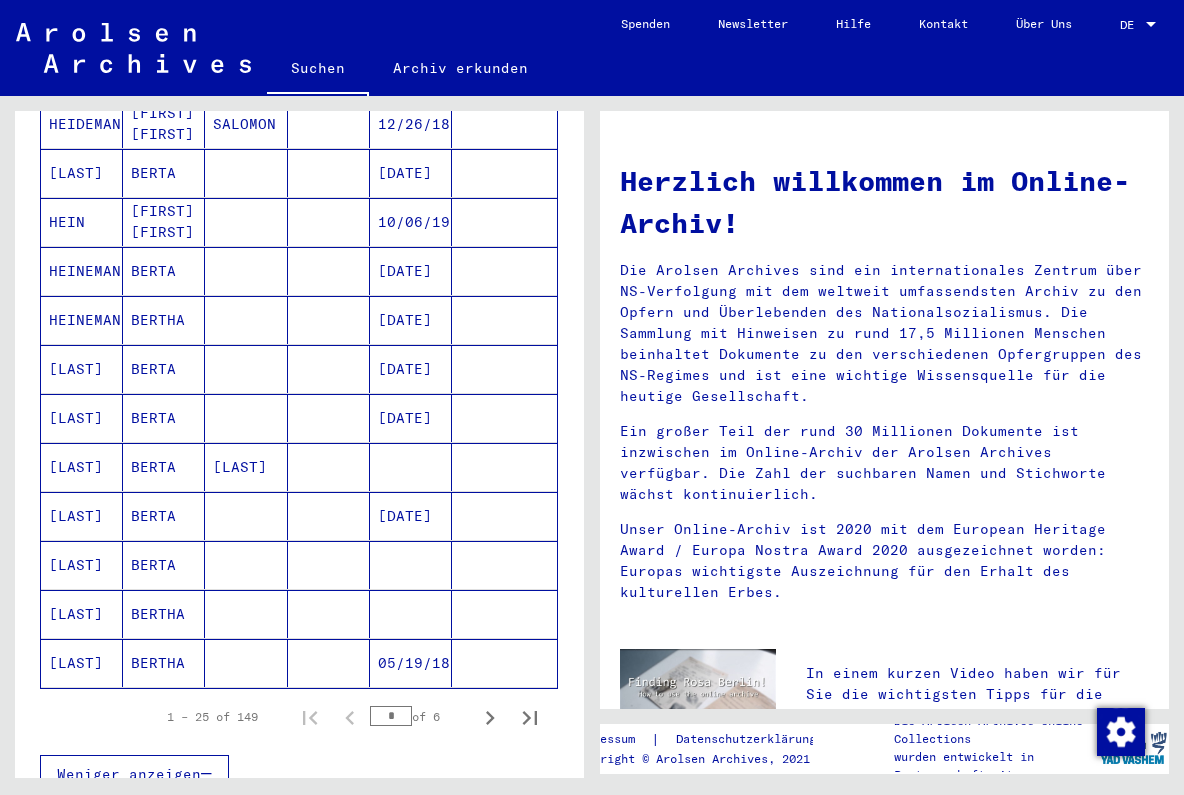 scroll, scrollTop: 955, scrollLeft: 0, axis: vertical 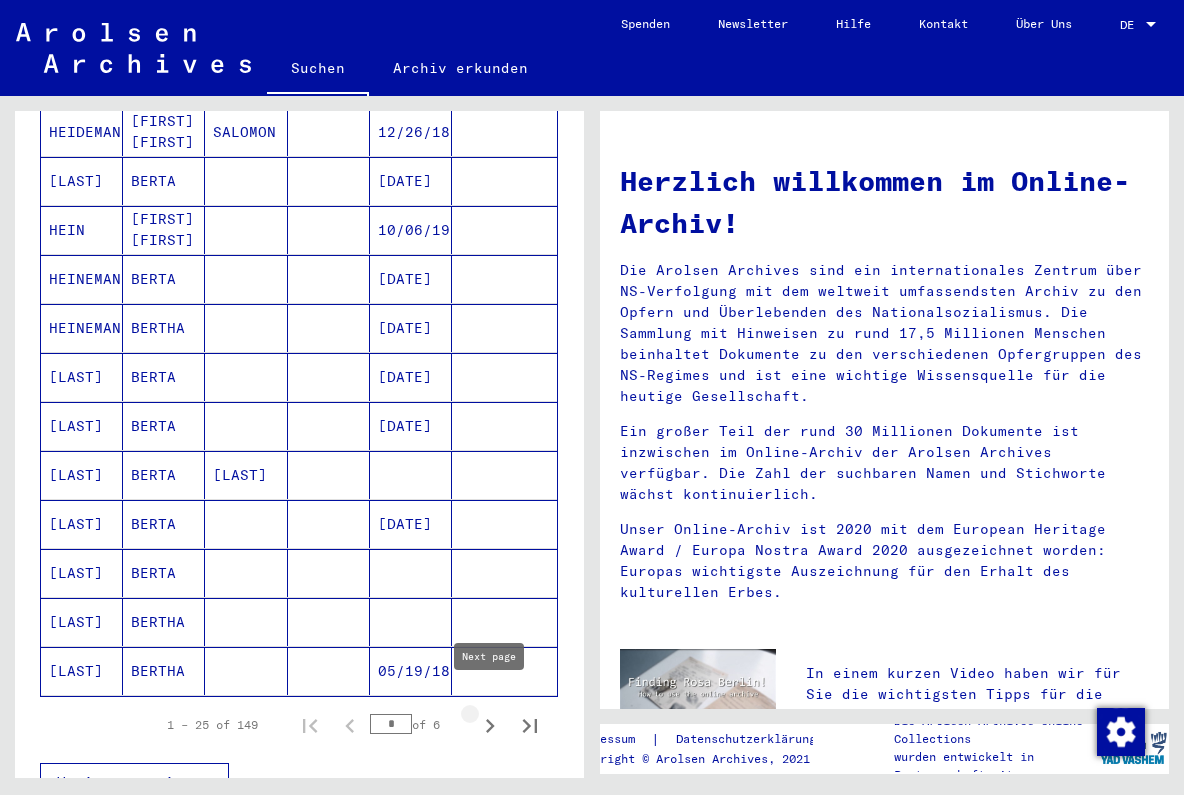 click 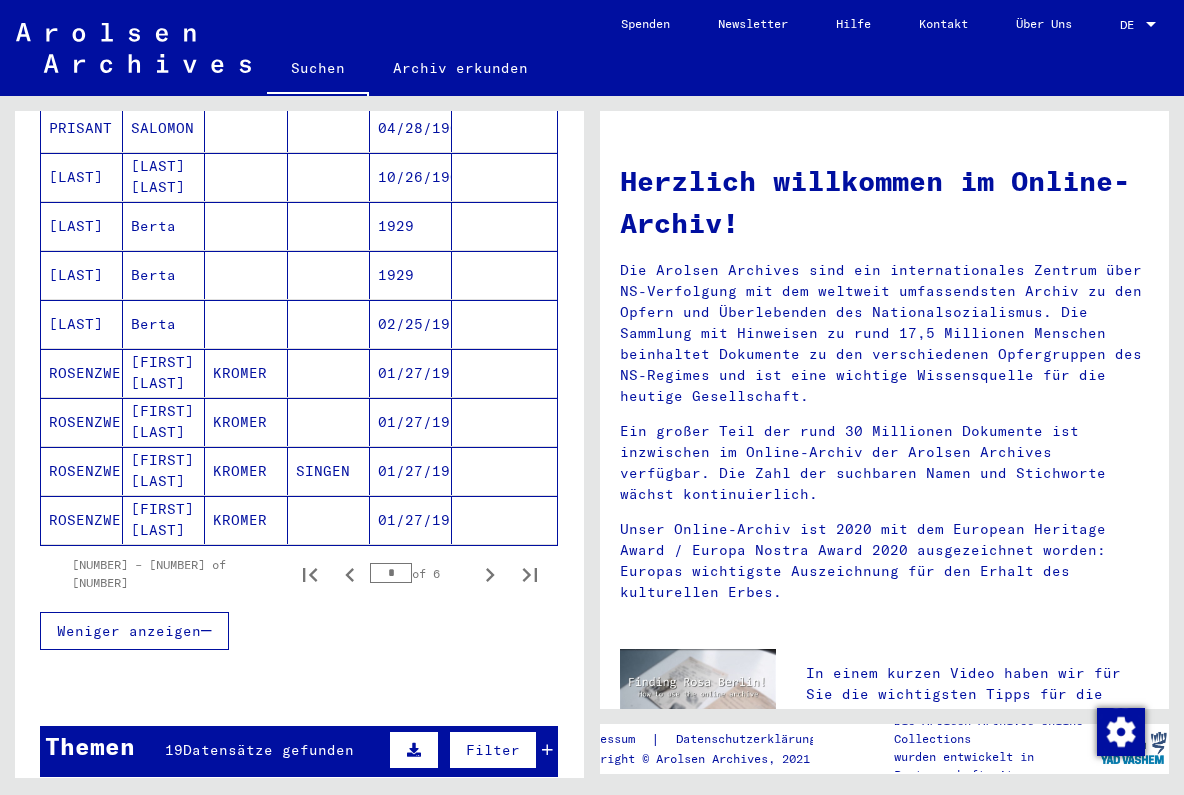 scroll, scrollTop: 1069, scrollLeft: 0, axis: vertical 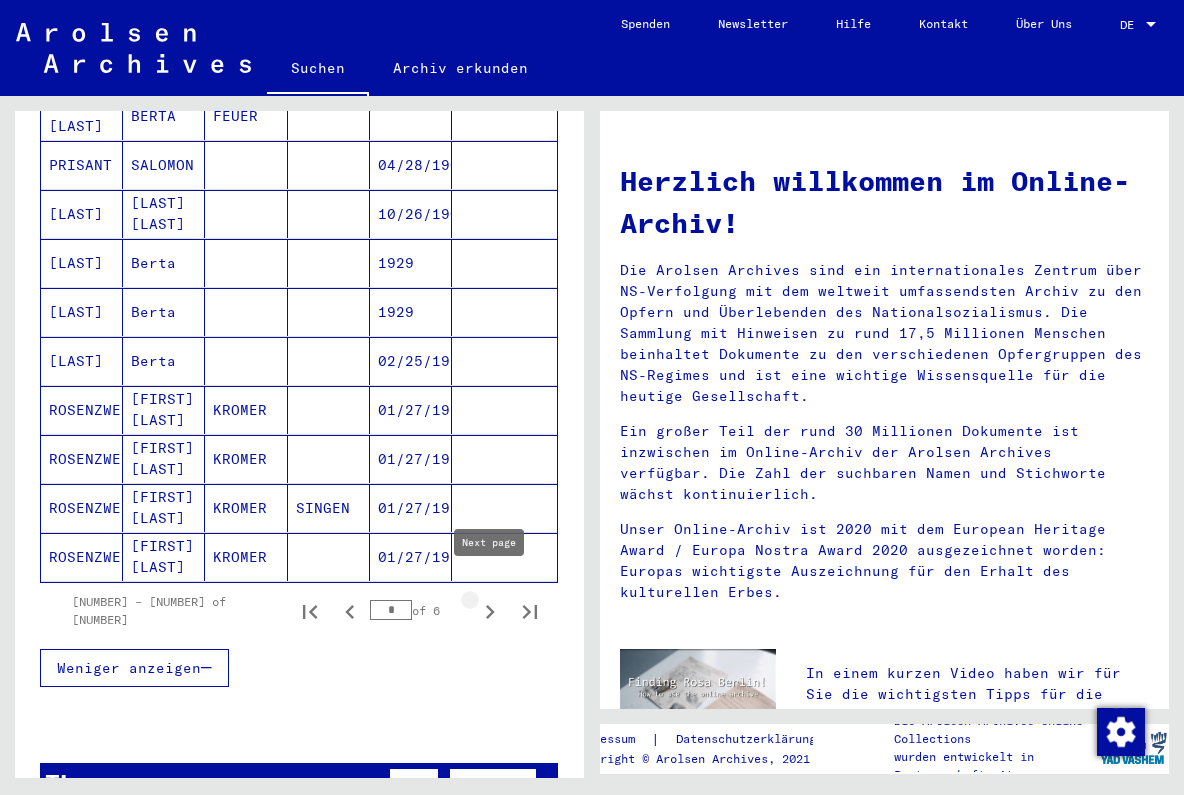click 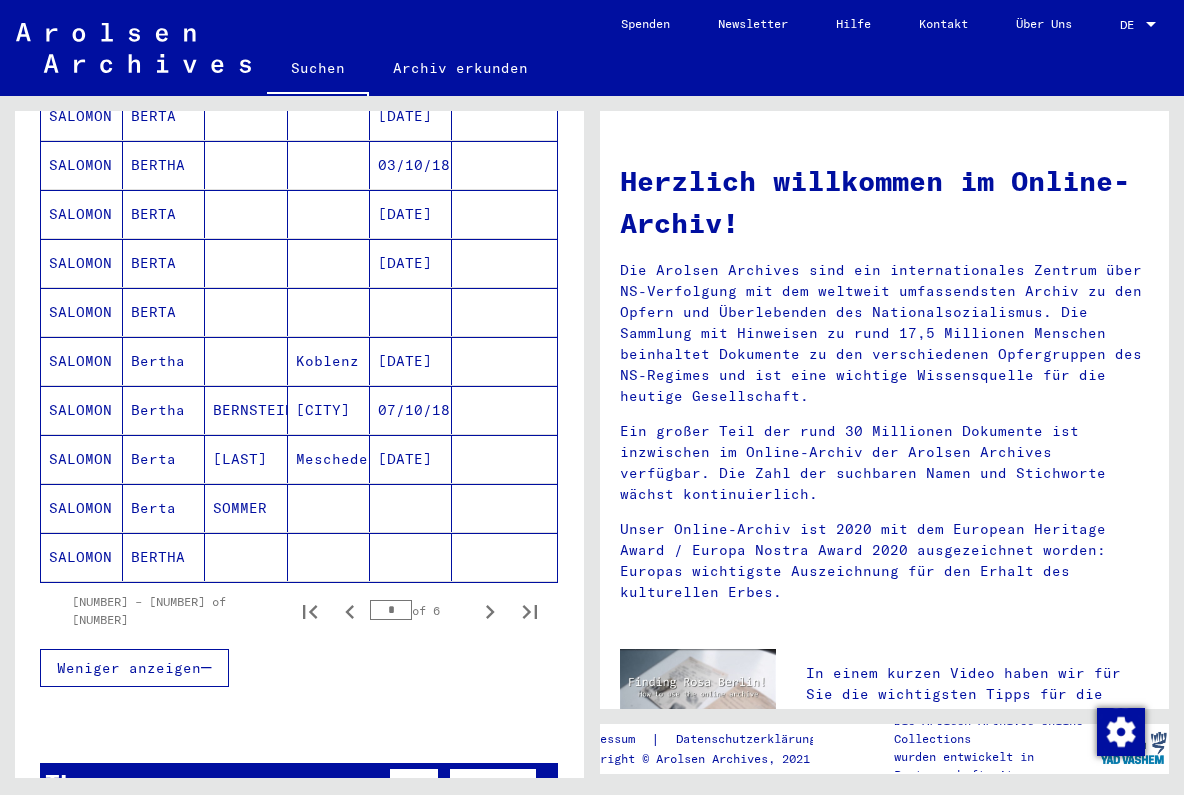 click on "BERTHA" 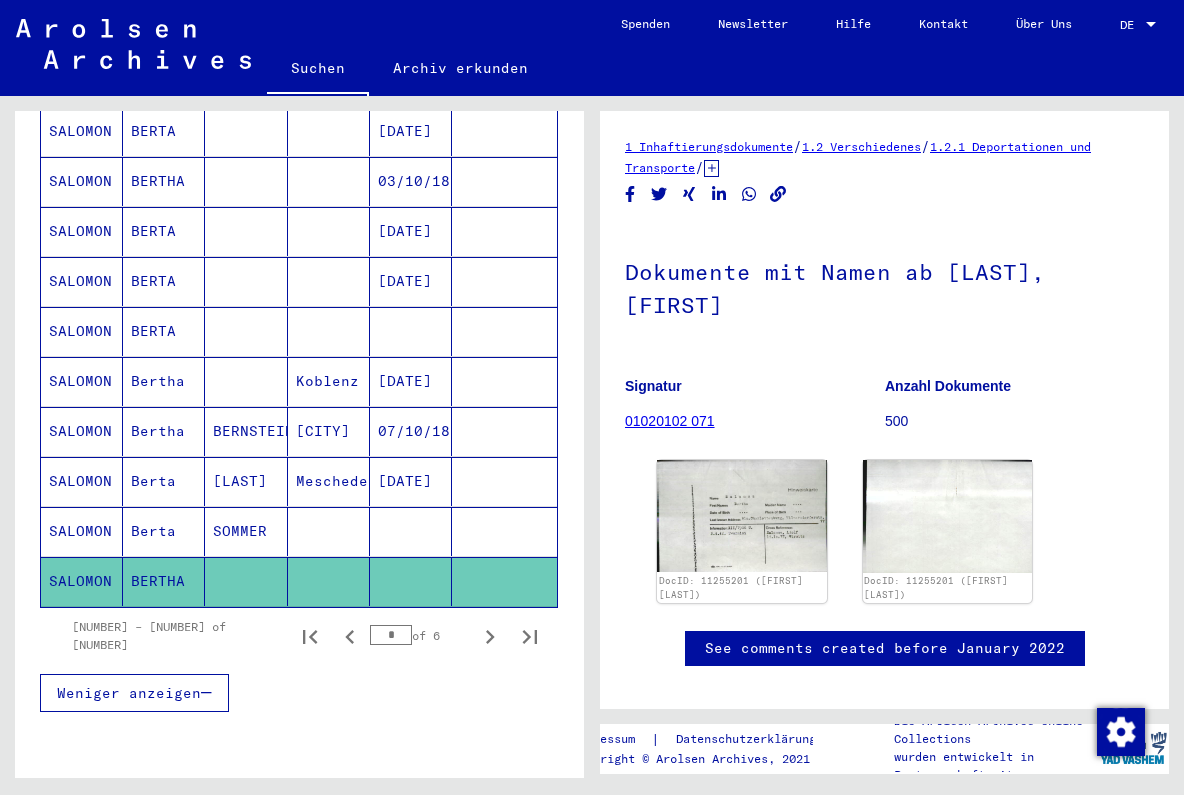 scroll, scrollTop: 0, scrollLeft: 0, axis: both 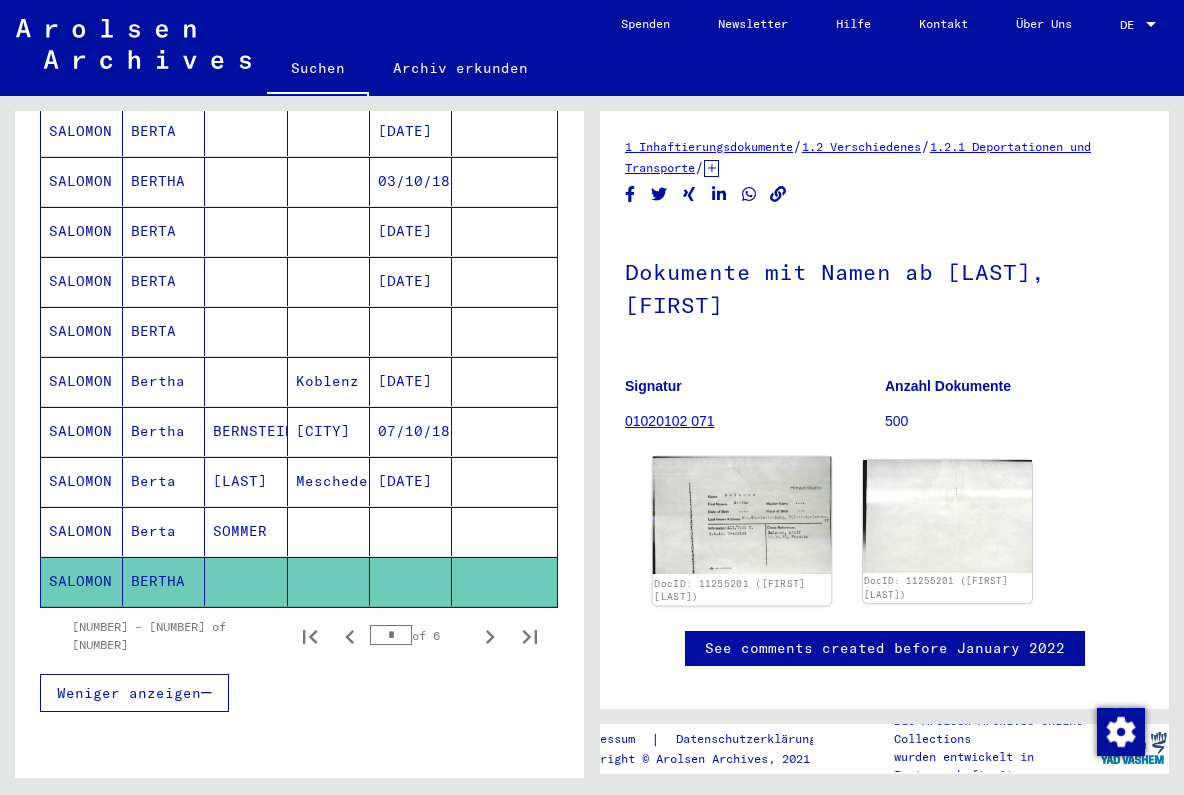 click 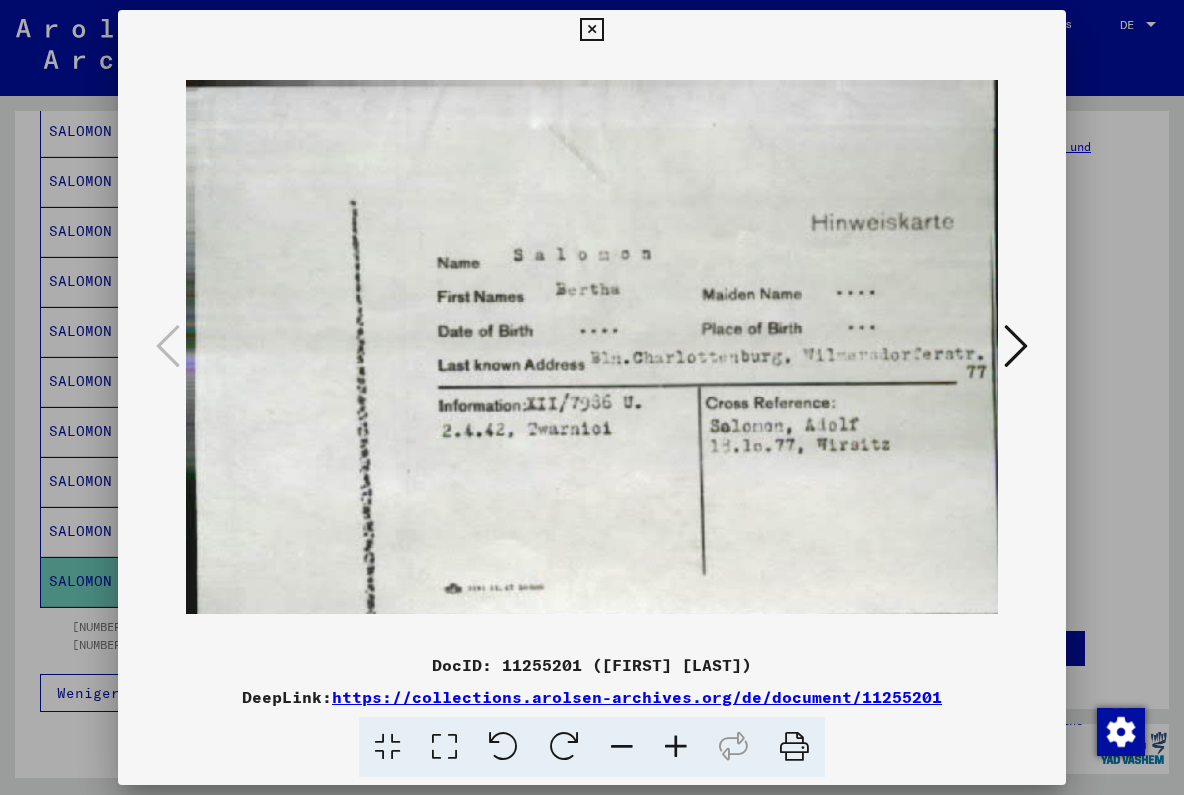 click at bounding box center (591, 30) 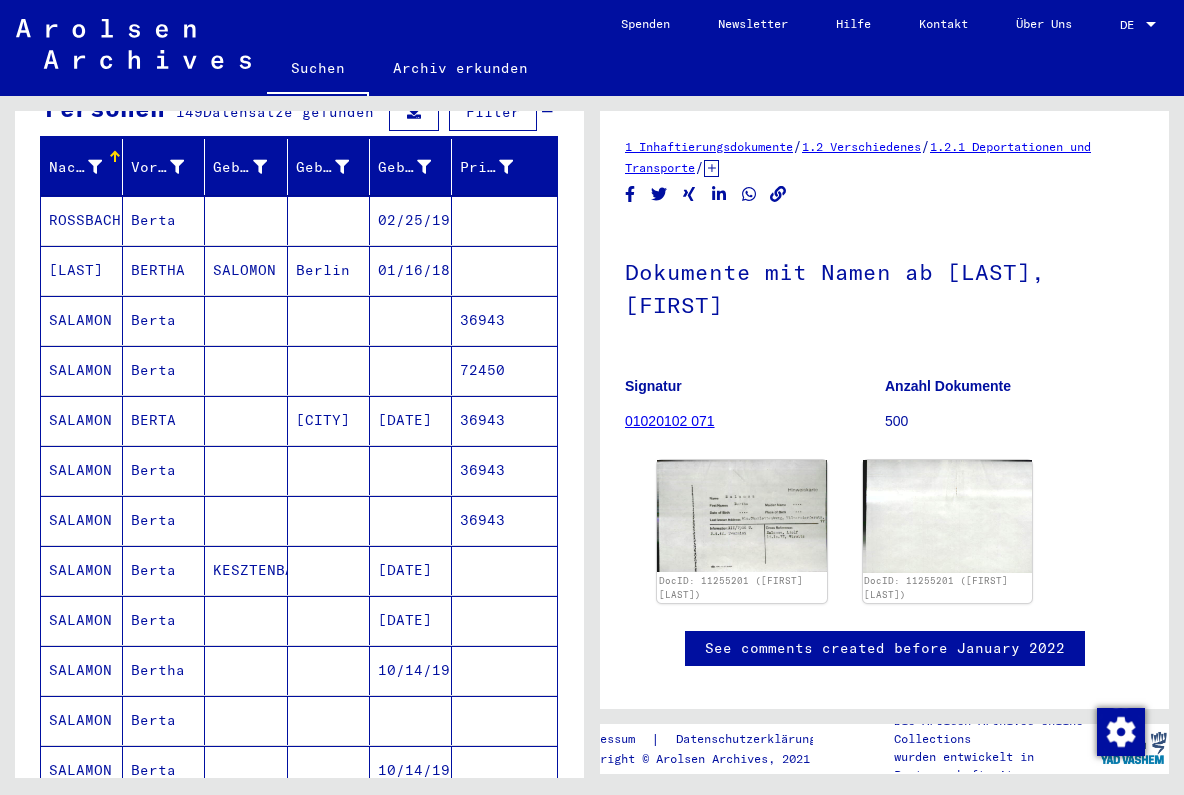 scroll, scrollTop: 223, scrollLeft: 0, axis: vertical 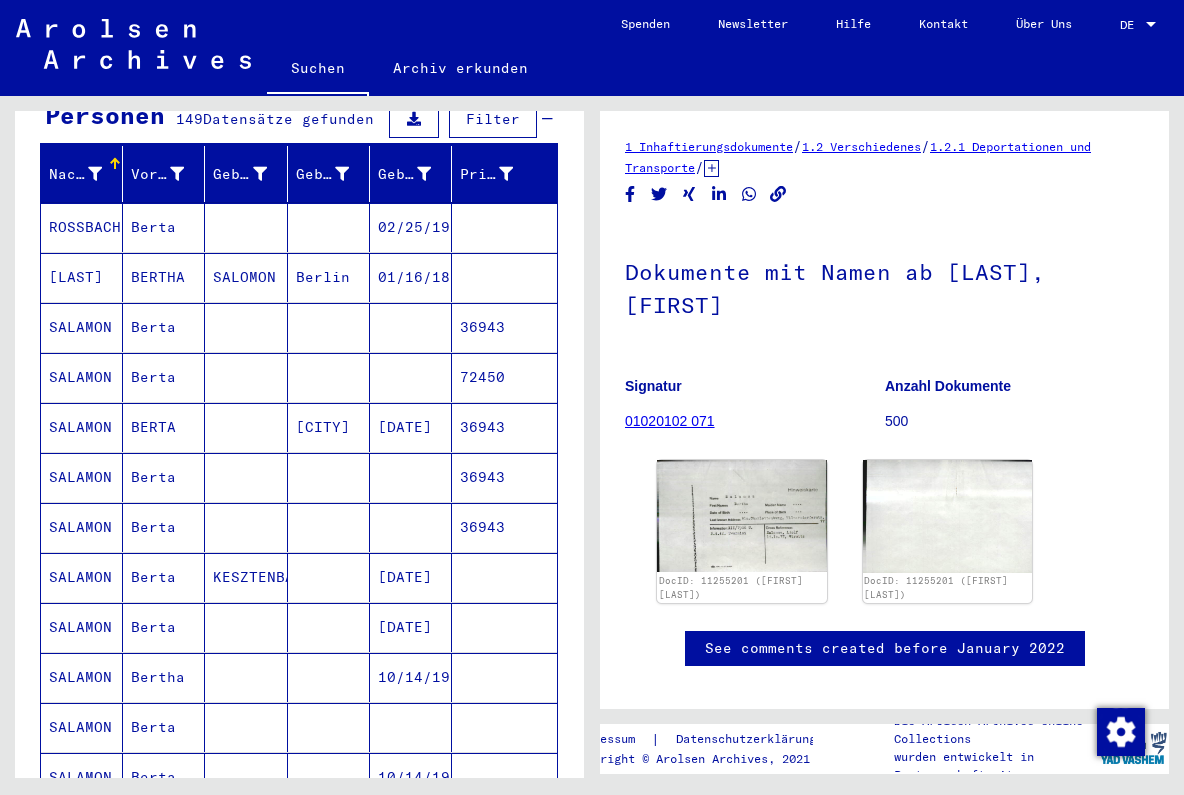 click on "Berta" at bounding box center [164, 377] 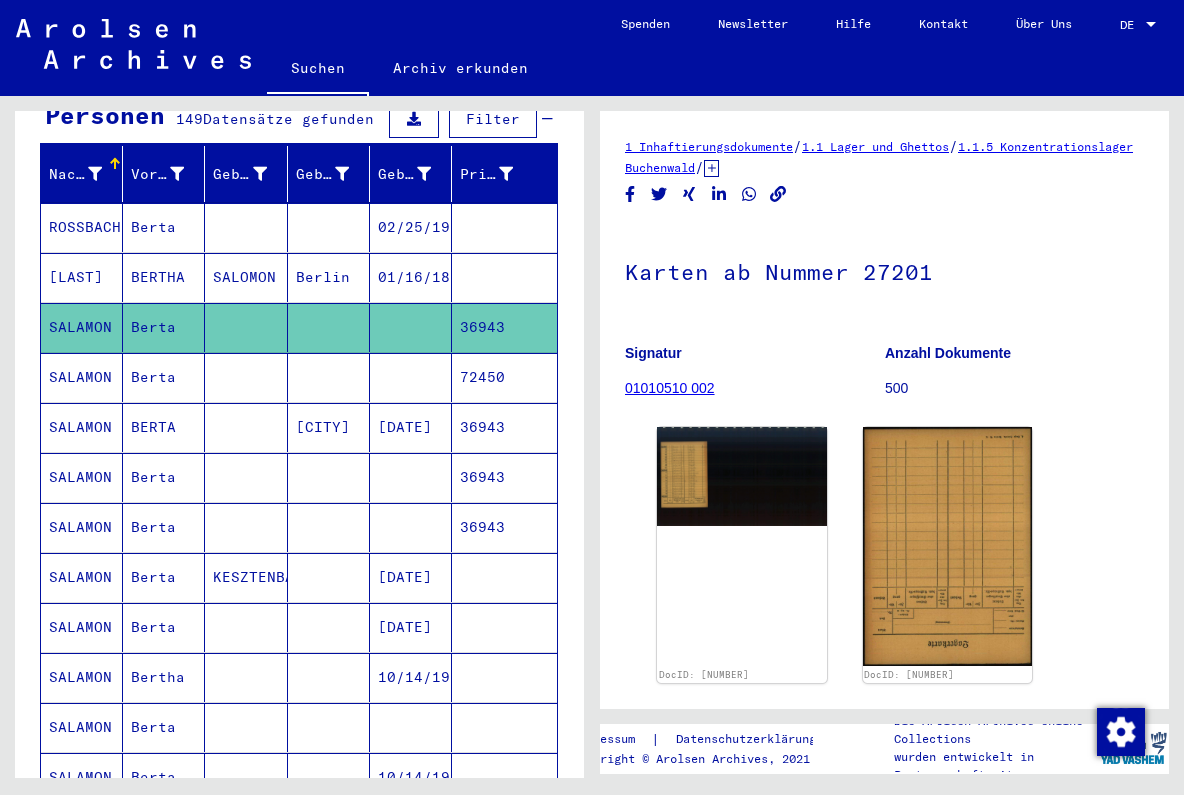 scroll, scrollTop: 0, scrollLeft: 0, axis: both 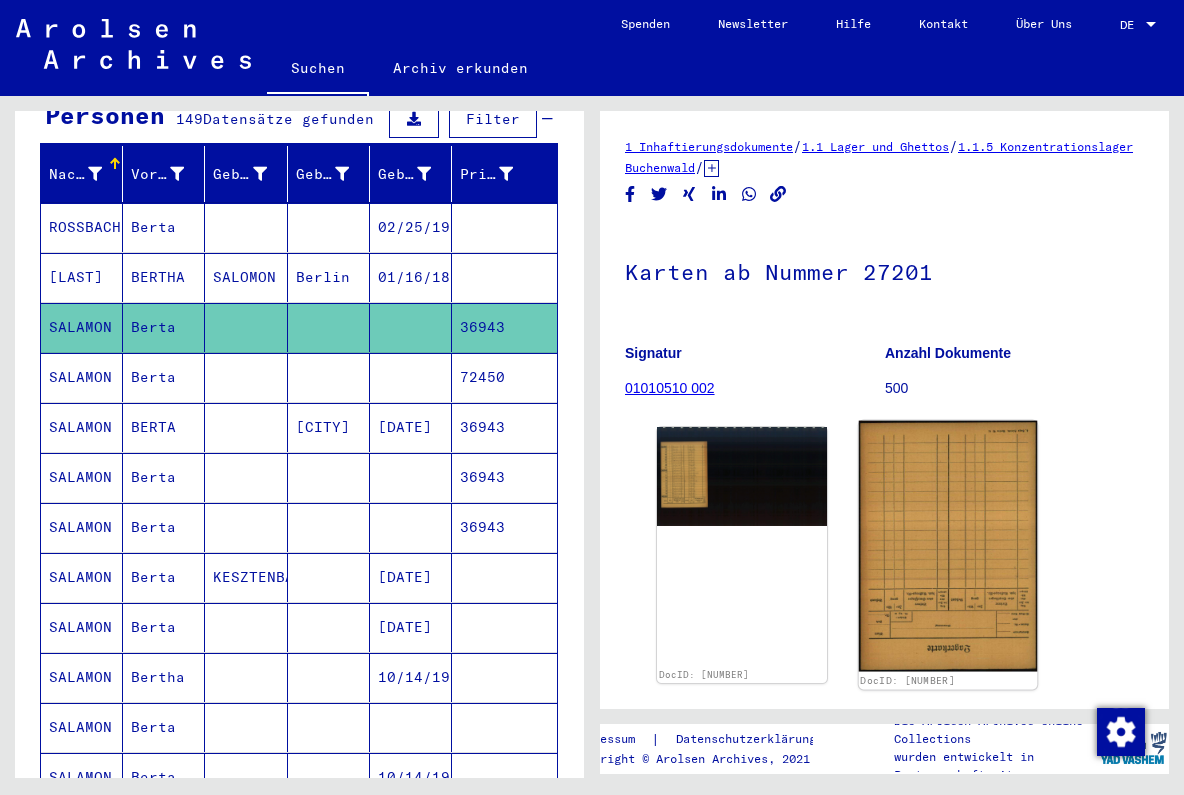 click 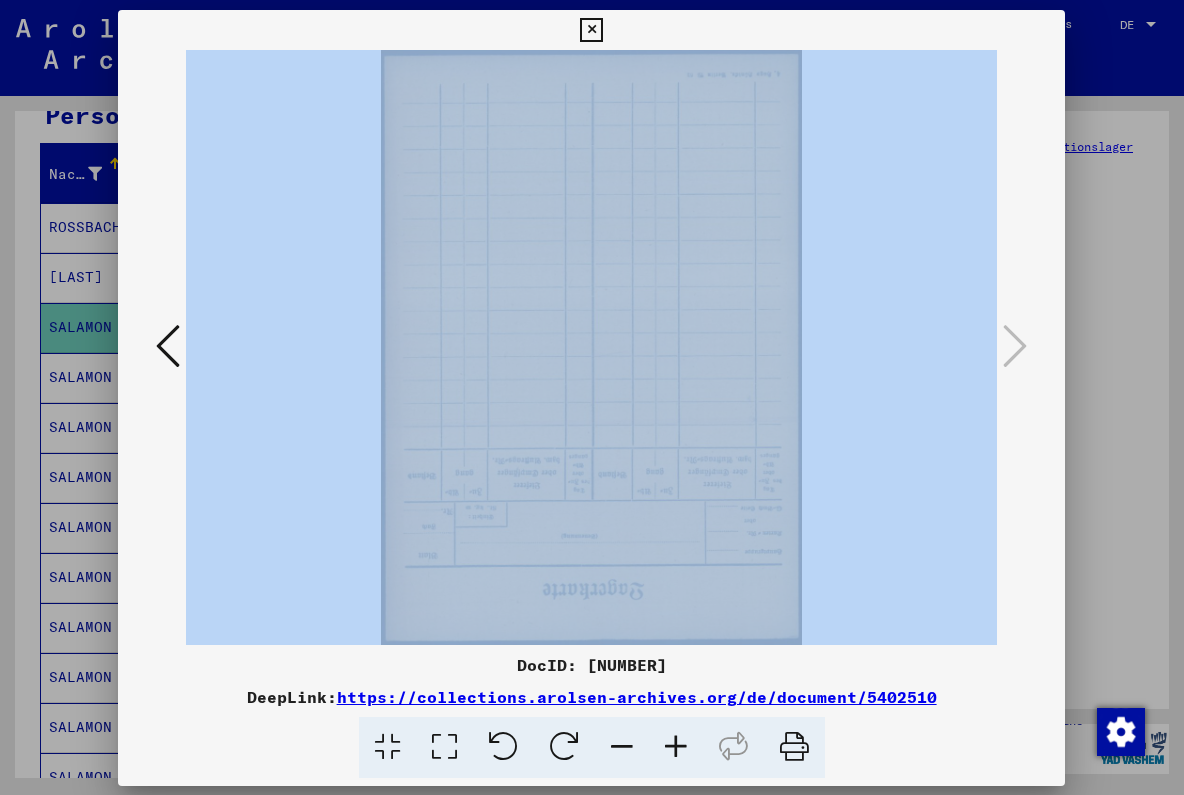 click at bounding box center [591, 347] 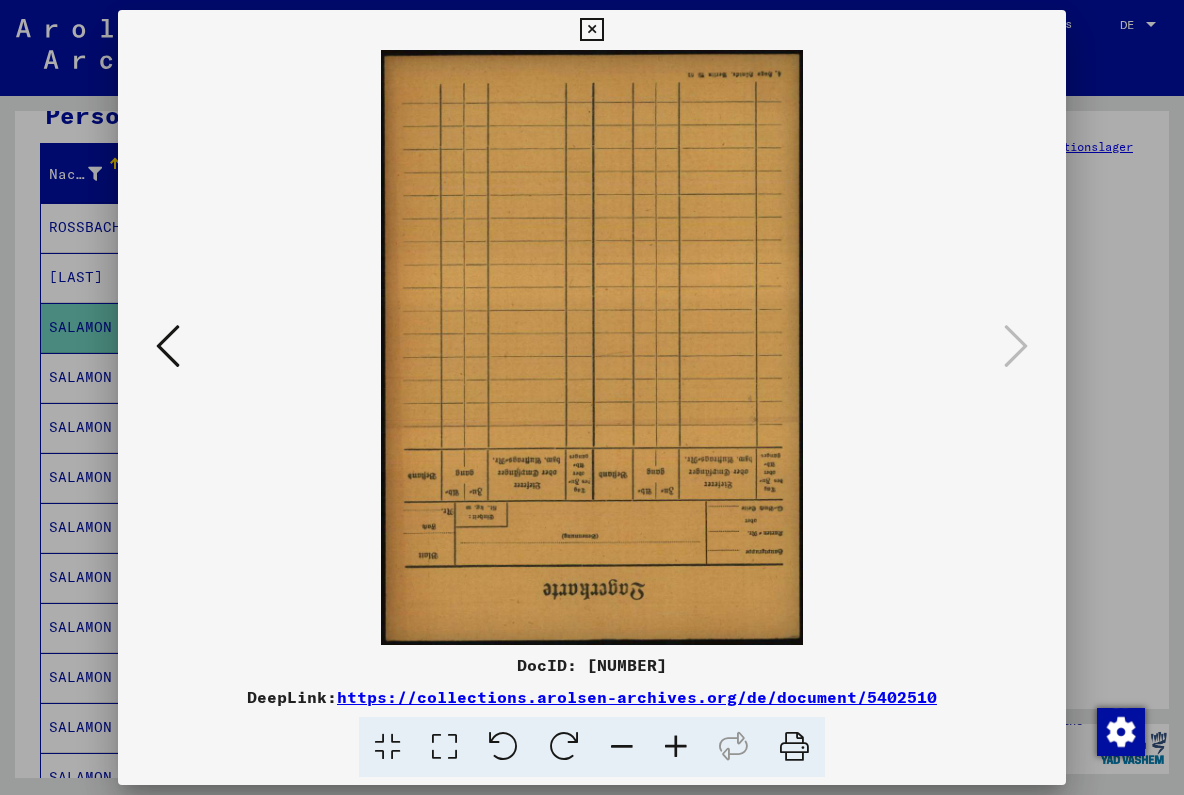 click at bounding box center [168, 346] 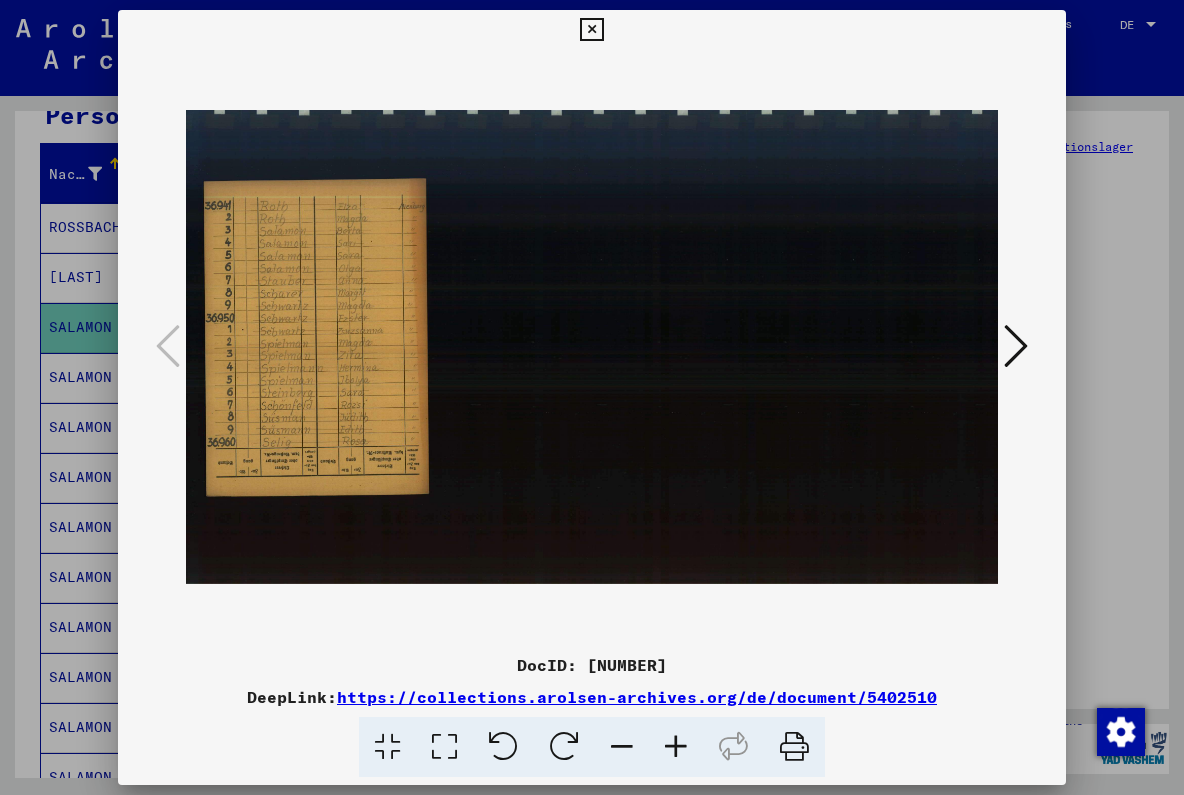click at bounding box center (591, 347) 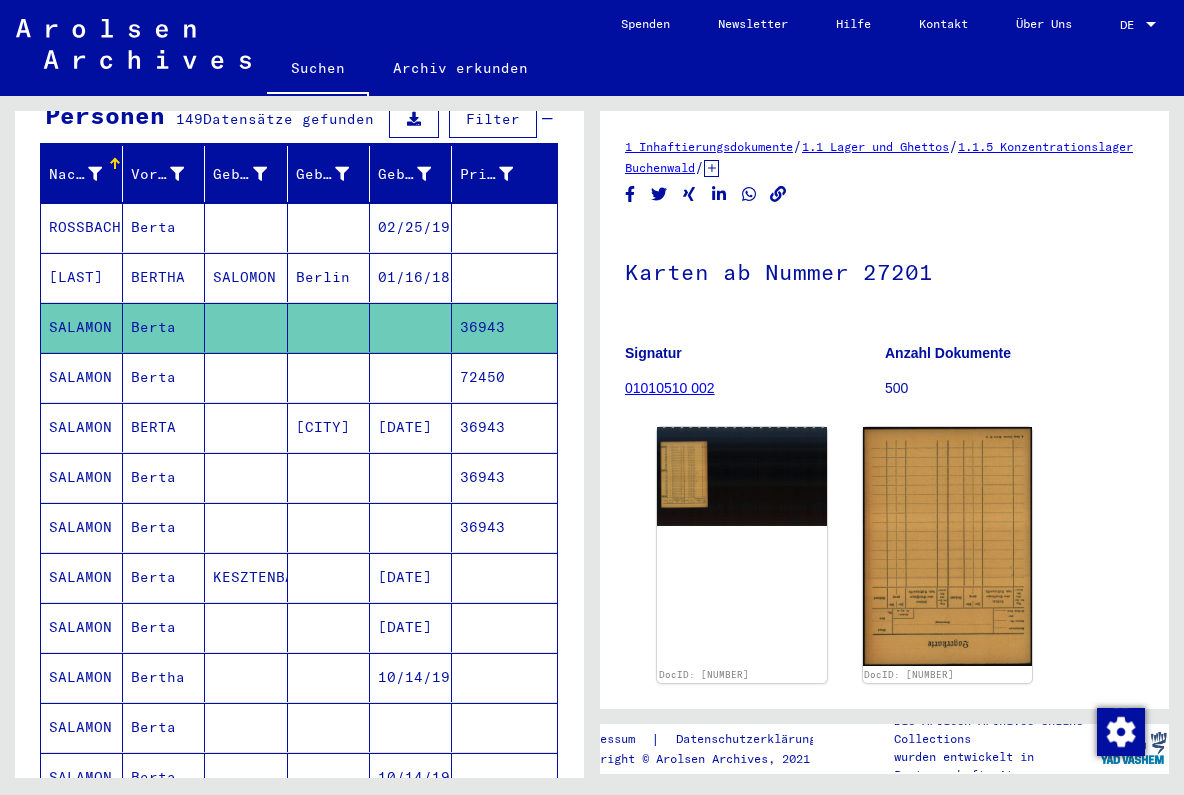 click on "Berta" at bounding box center [164, 427] 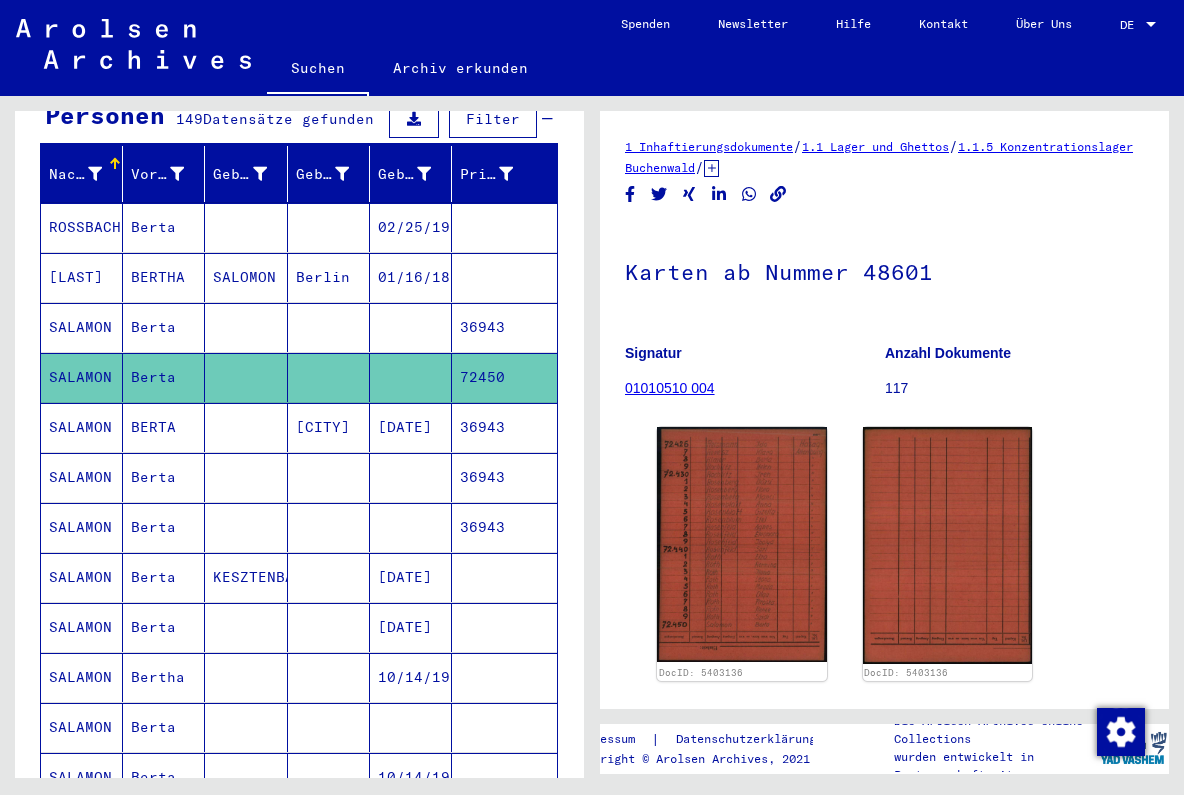 scroll, scrollTop: 0, scrollLeft: 0, axis: both 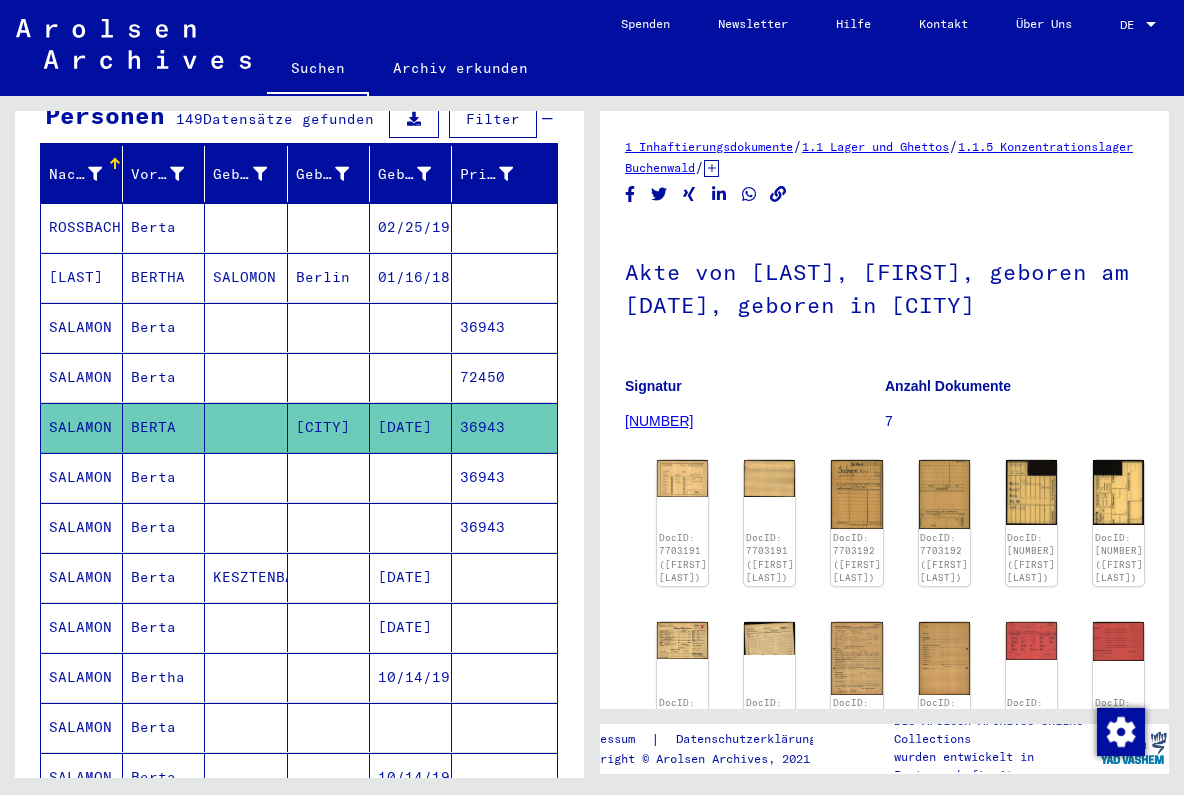 click on "Berta" at bounding box center (164, 527) 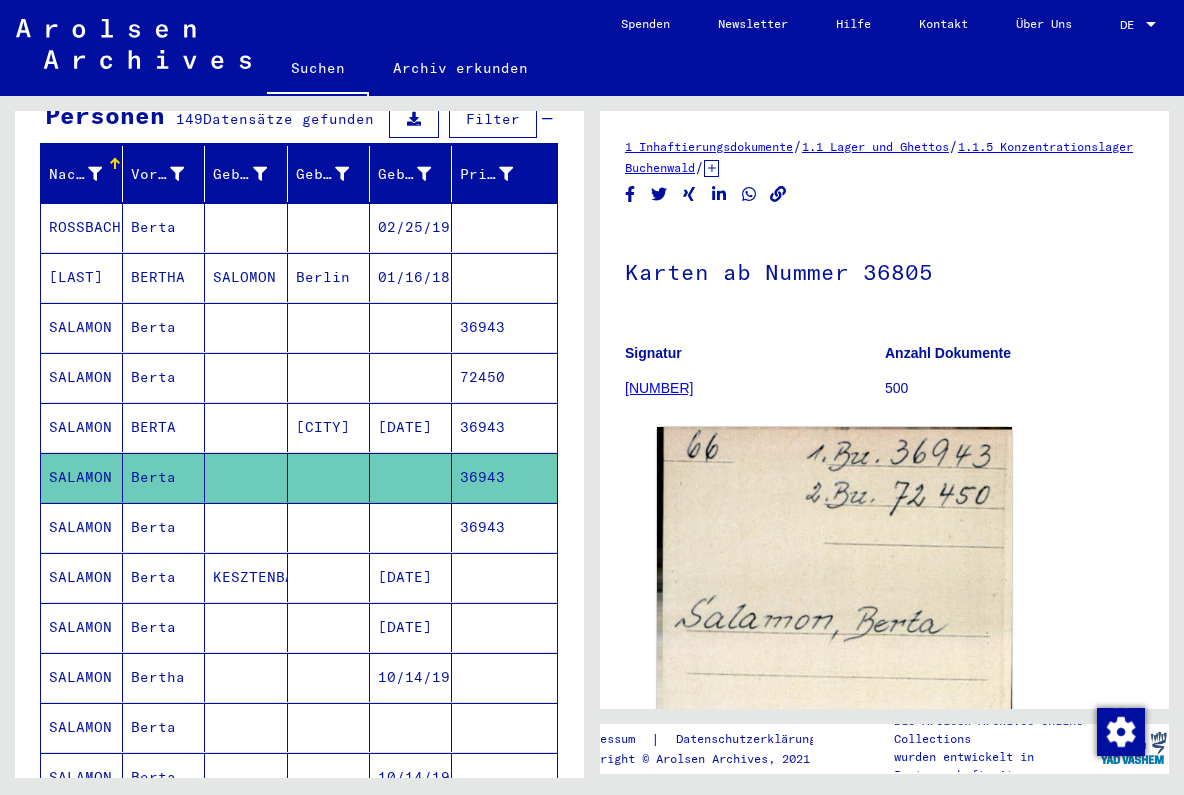 scroll, scrollTop: 0, scrollLeft: 0, axis: both 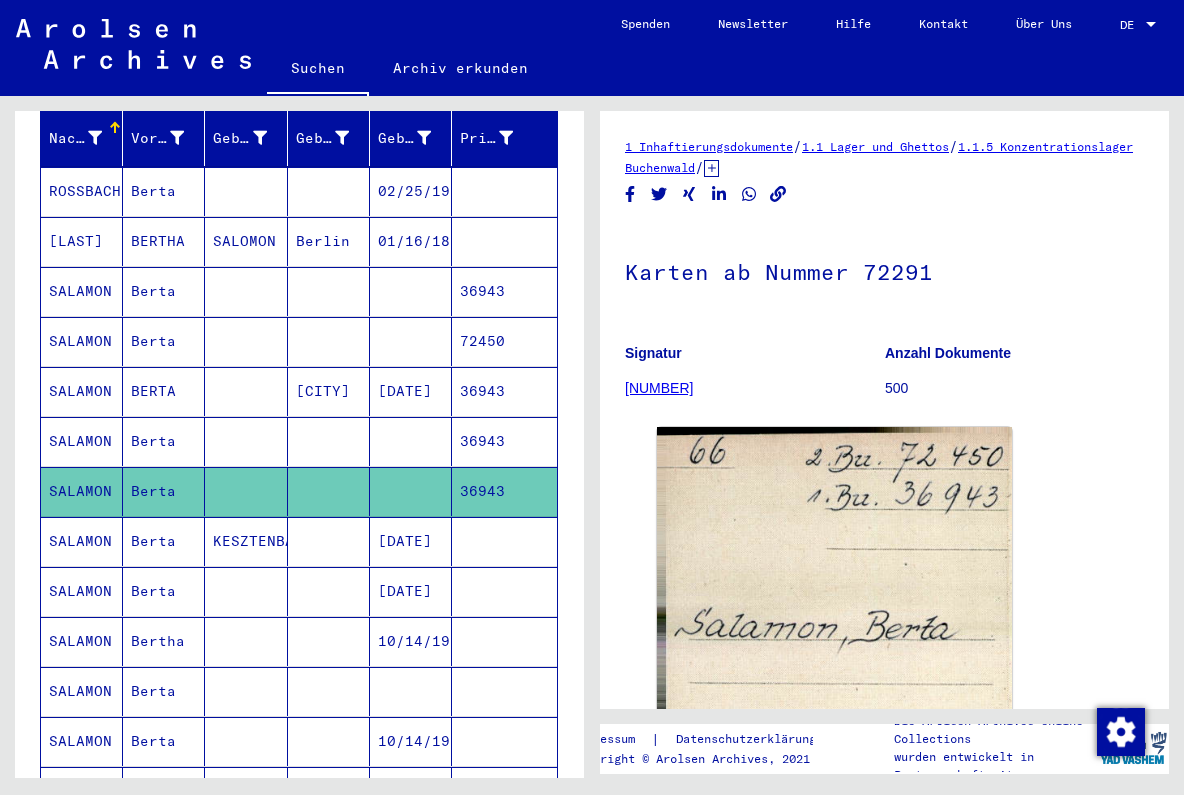 click on "Berta" at bounding box center [164, 591] 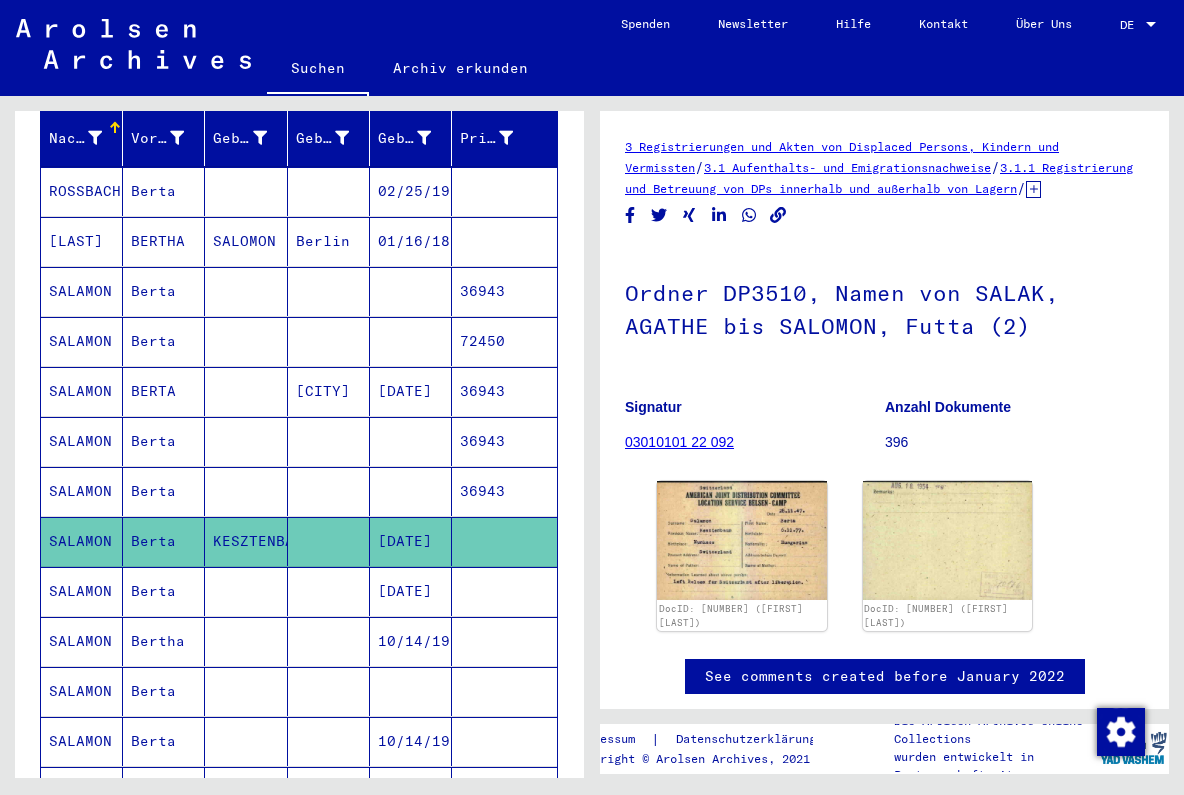 scroll, scrollTop: 0, scrollLeft: 0, axis: both 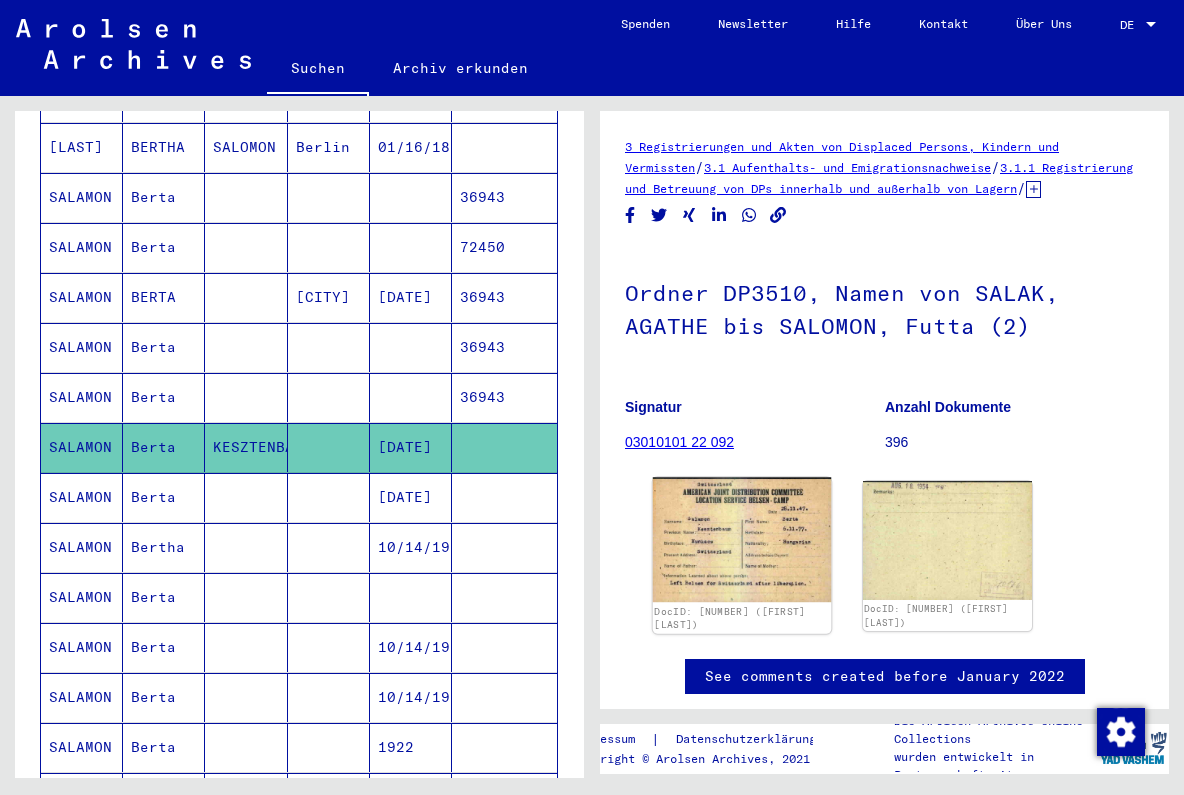 click 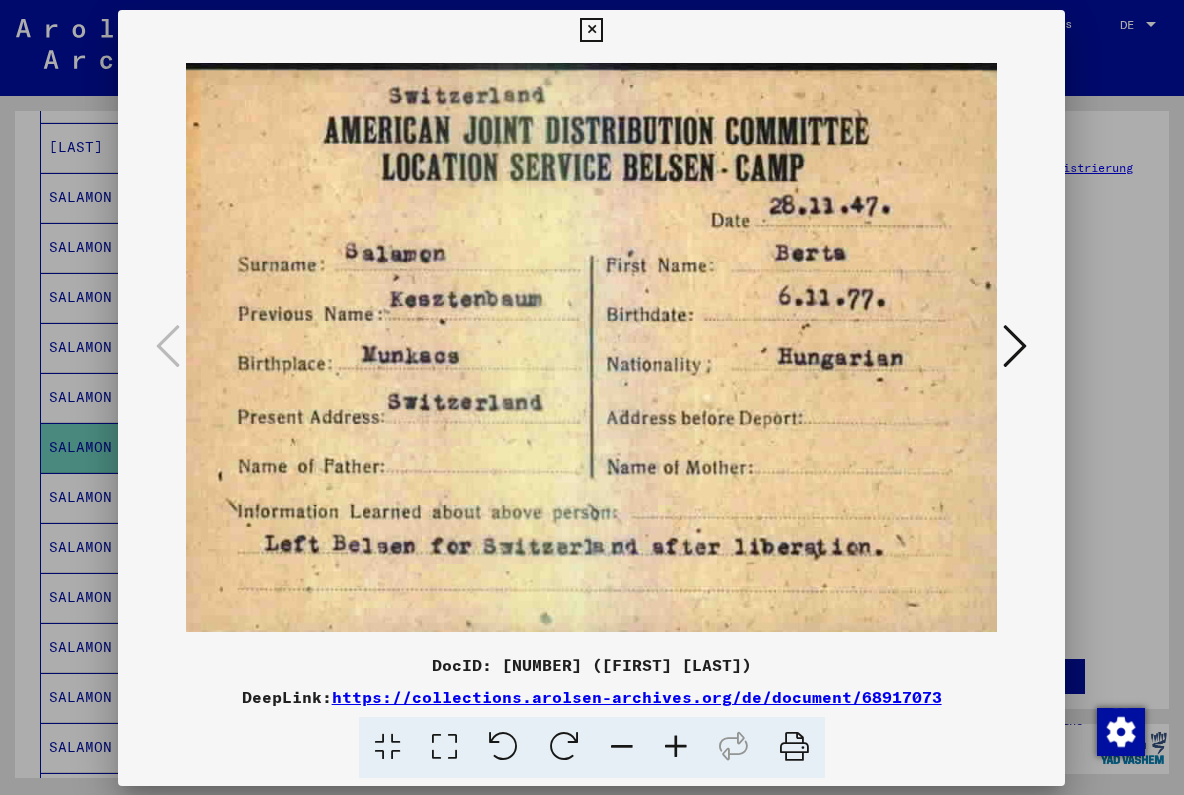 click at bounding box center (591, 347) 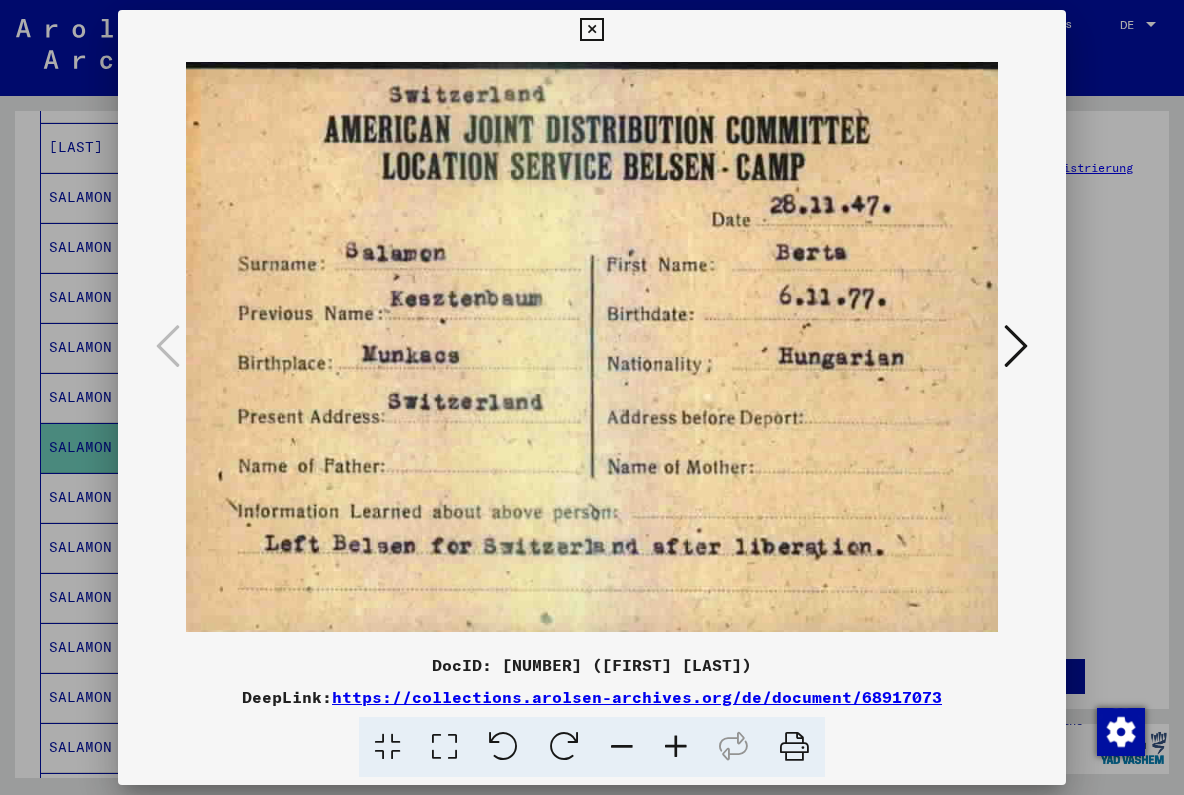 click at bounding box center (591, 30) 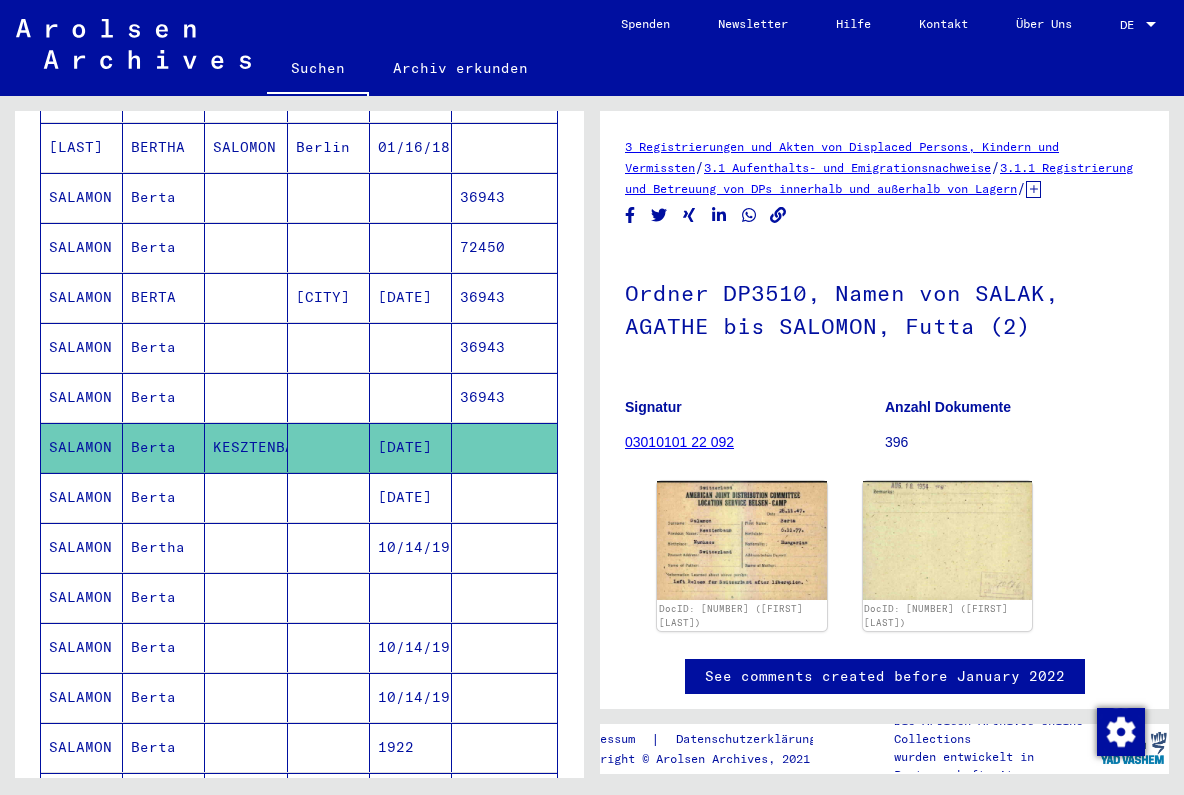 click on "Berta" at bounding box center (164, 547) 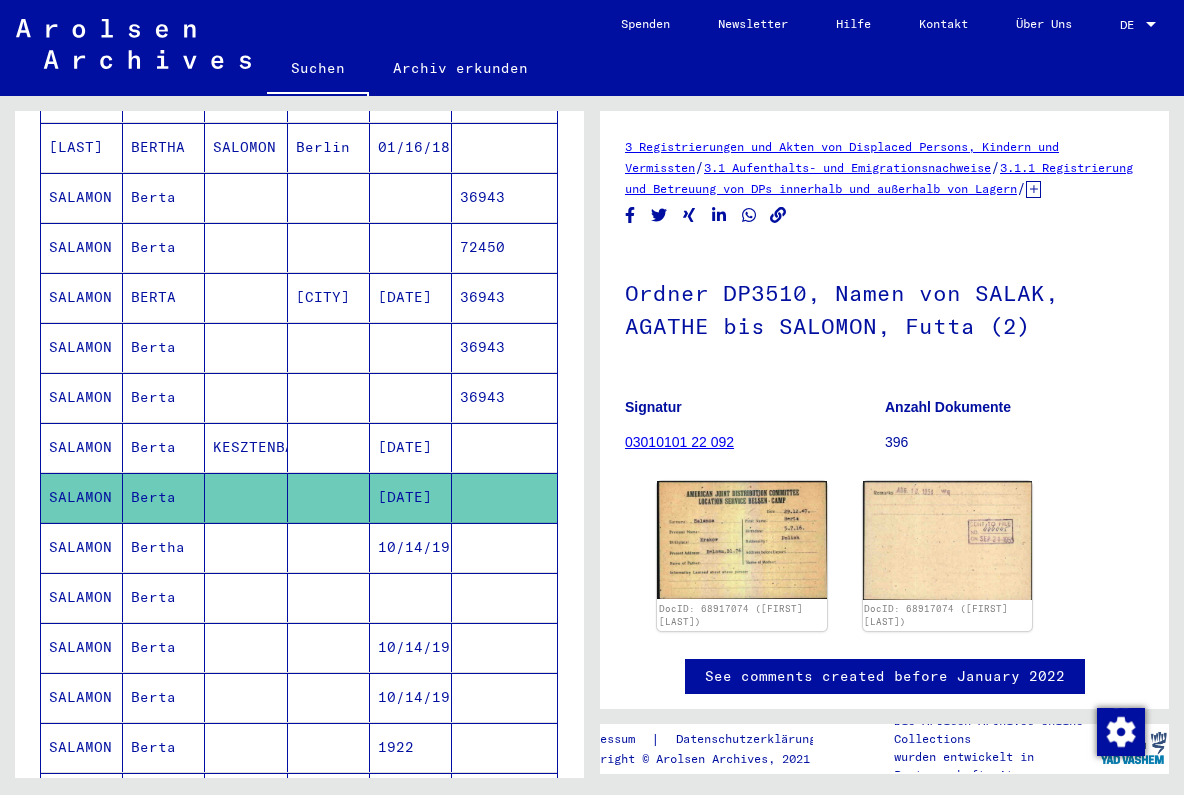 scroll, scrollTop: 0, scrollLeft: 0, axis: both 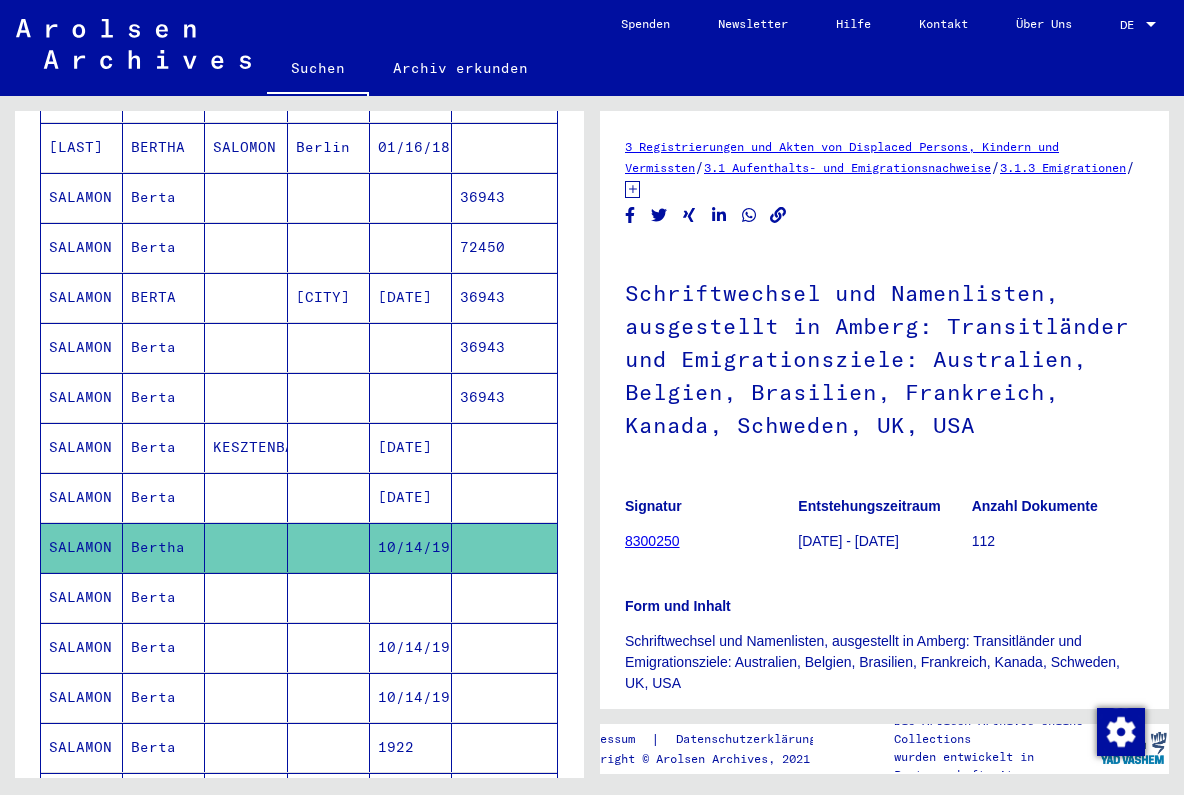 click on "Berta" at bounding box center [164, 647] 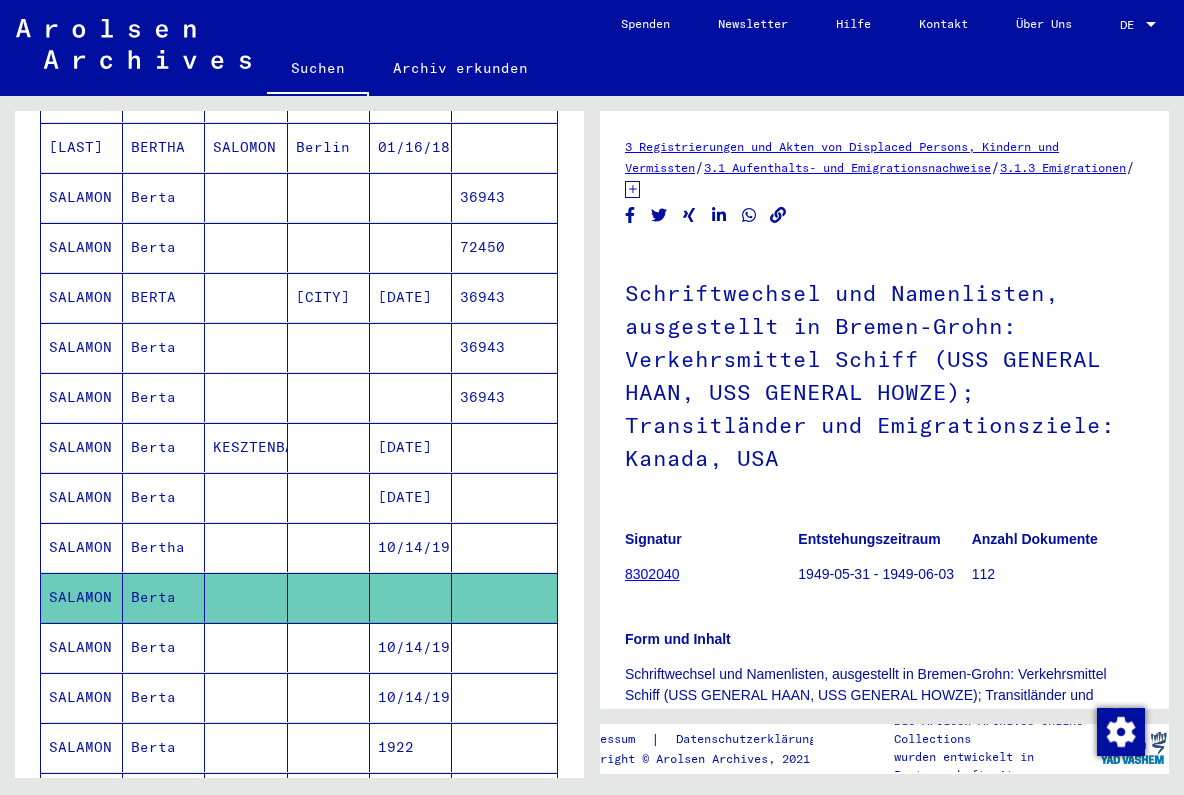 scroll, scrollTop: 0, scrollLeft: 0, axis: both 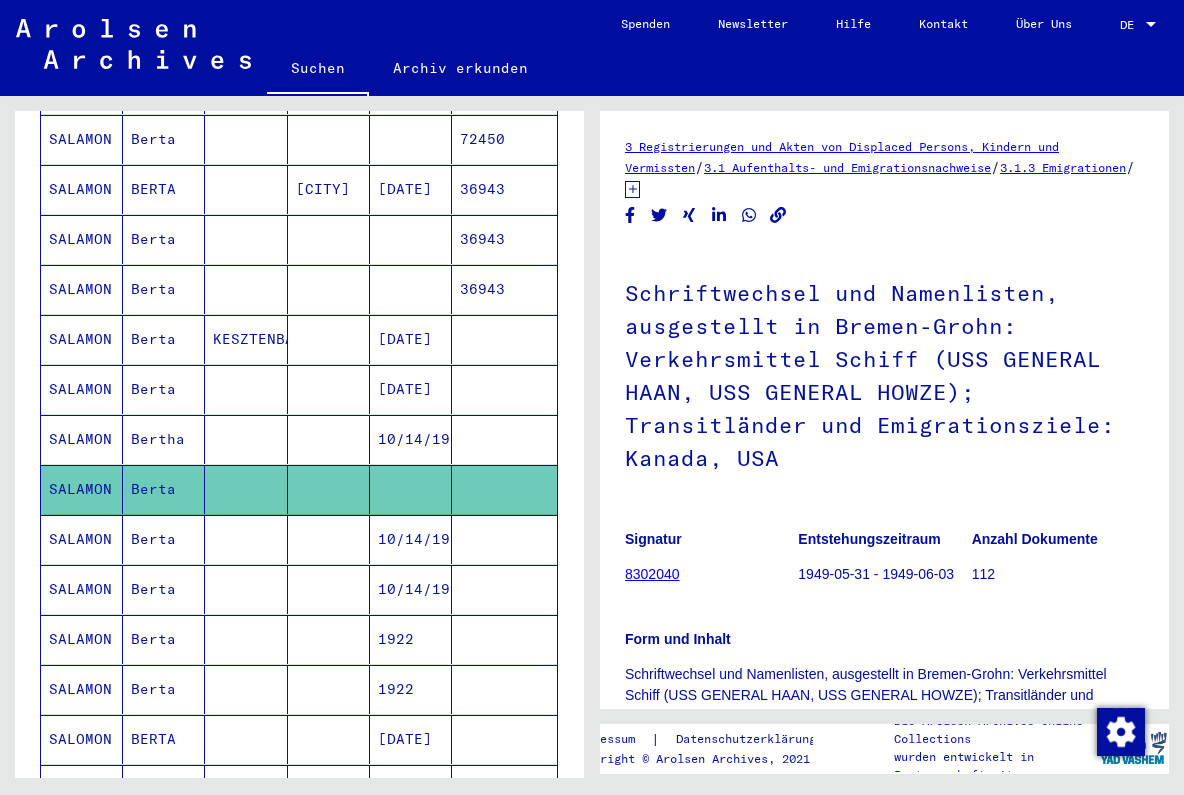 click on "Berta" at bounding box center [164, 589] 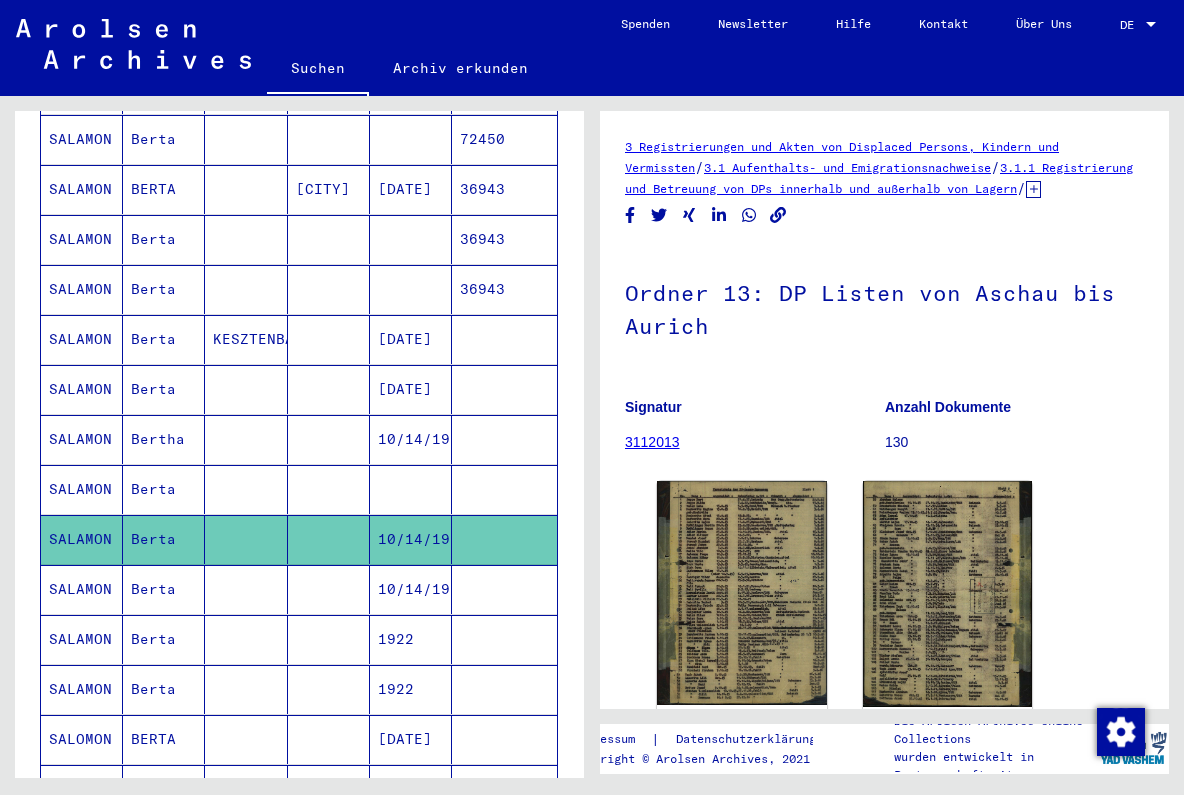 scroll, scrollTop: 0, scrollLeft: 0, axis: both 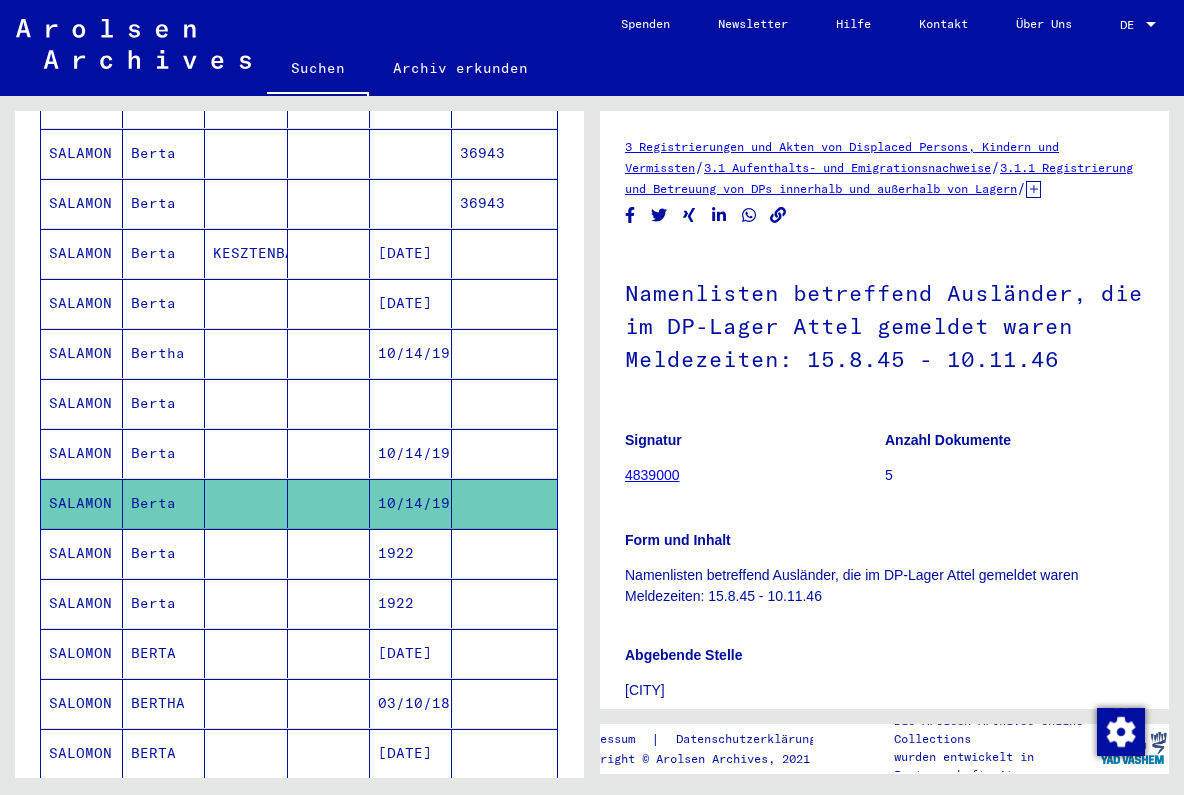click on "Berta" at bounding box center [164, 603] 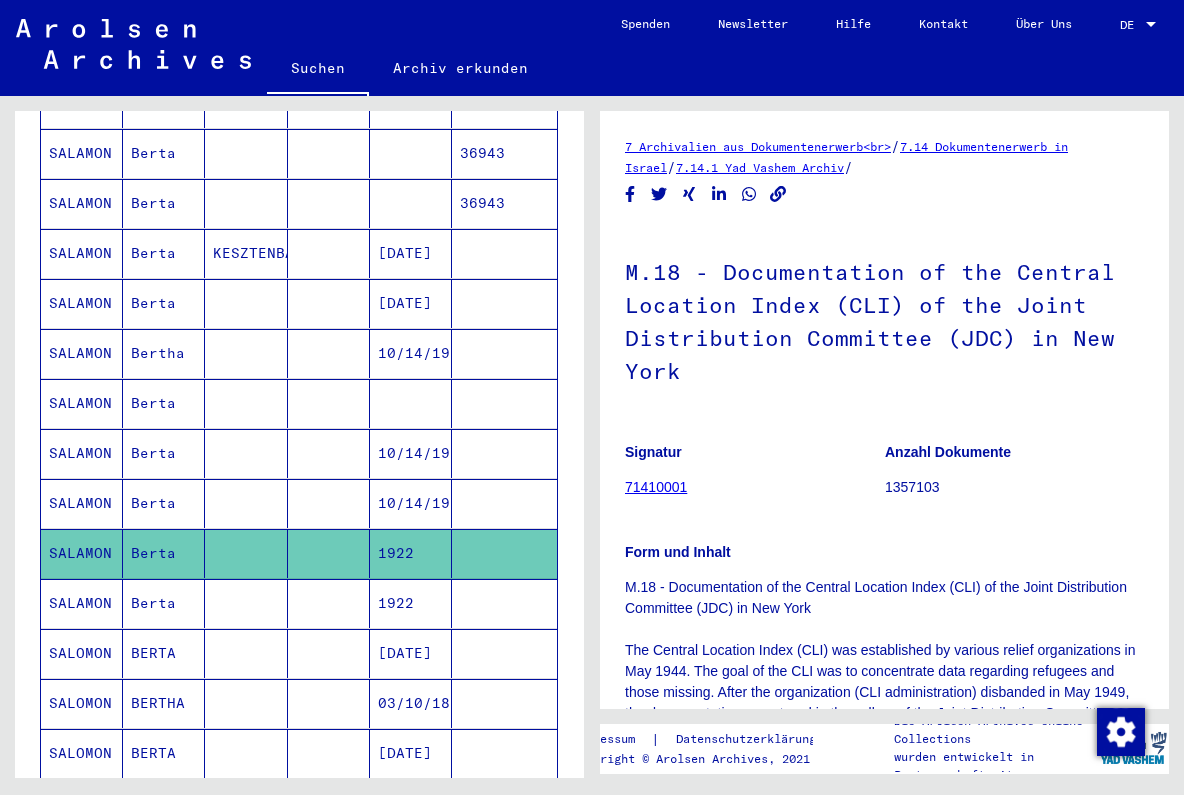 scroll, scrollTop: 0, scrollLeft: 0, axis: both 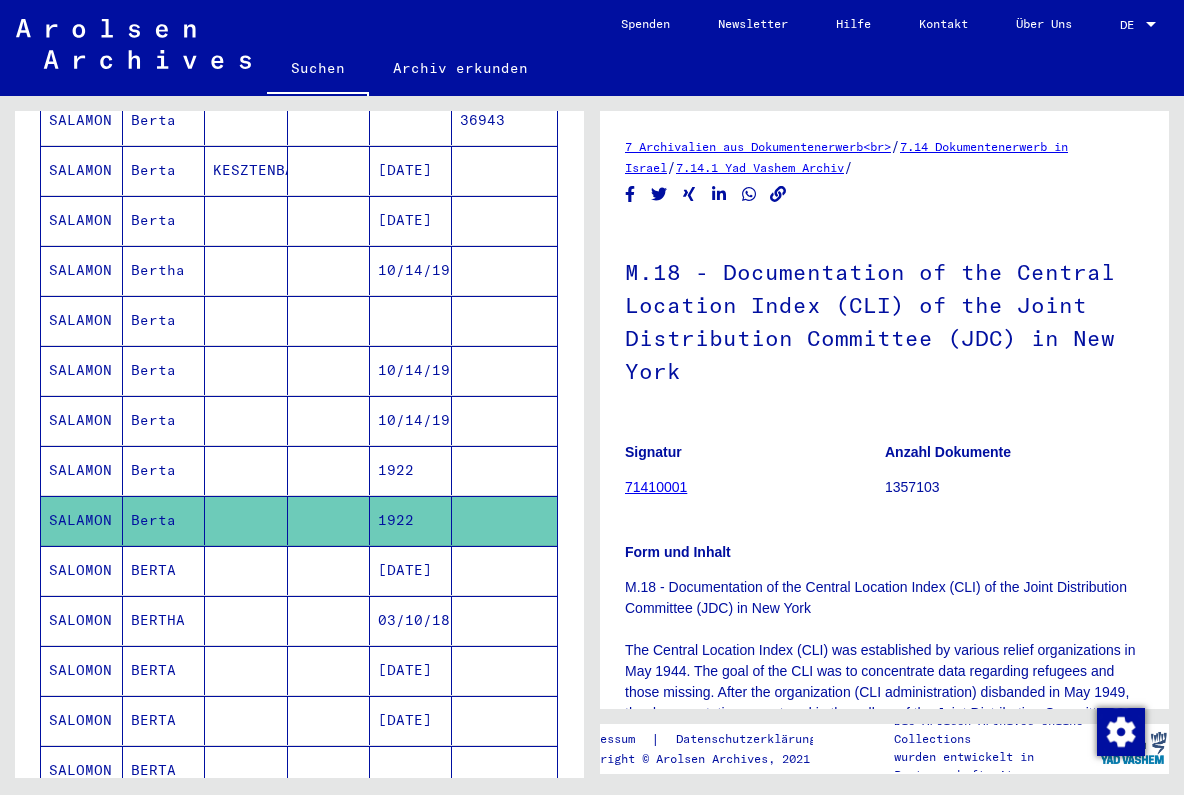 click on "BERTA" at bounding box center [164, 620] 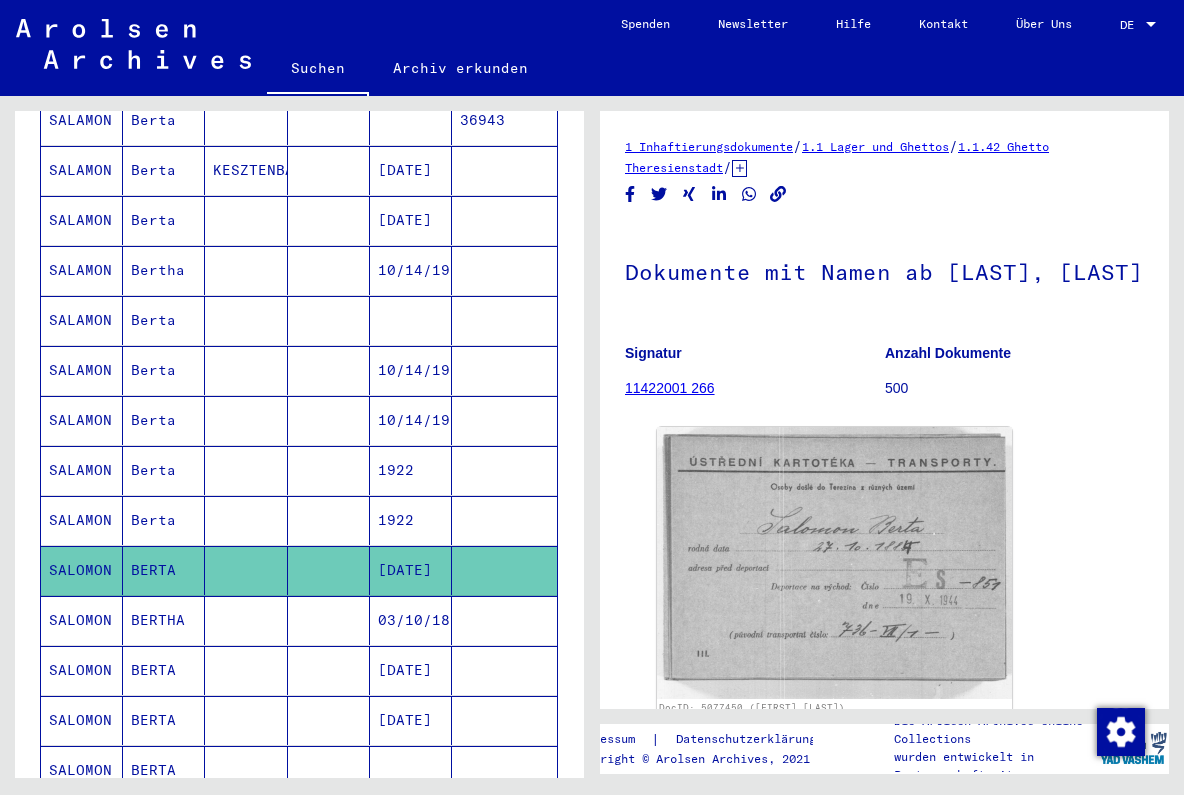 scroll, scrollTop: 0, scrollLeft: 0, axis: both 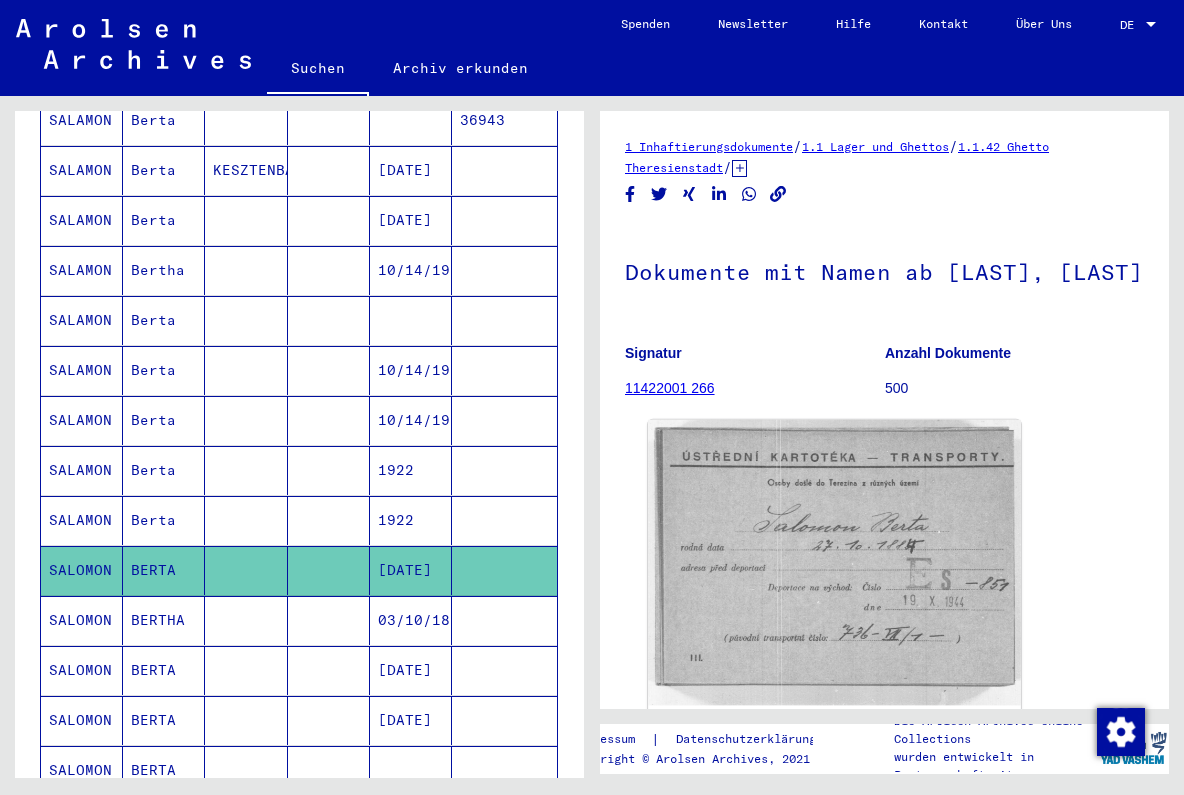 click 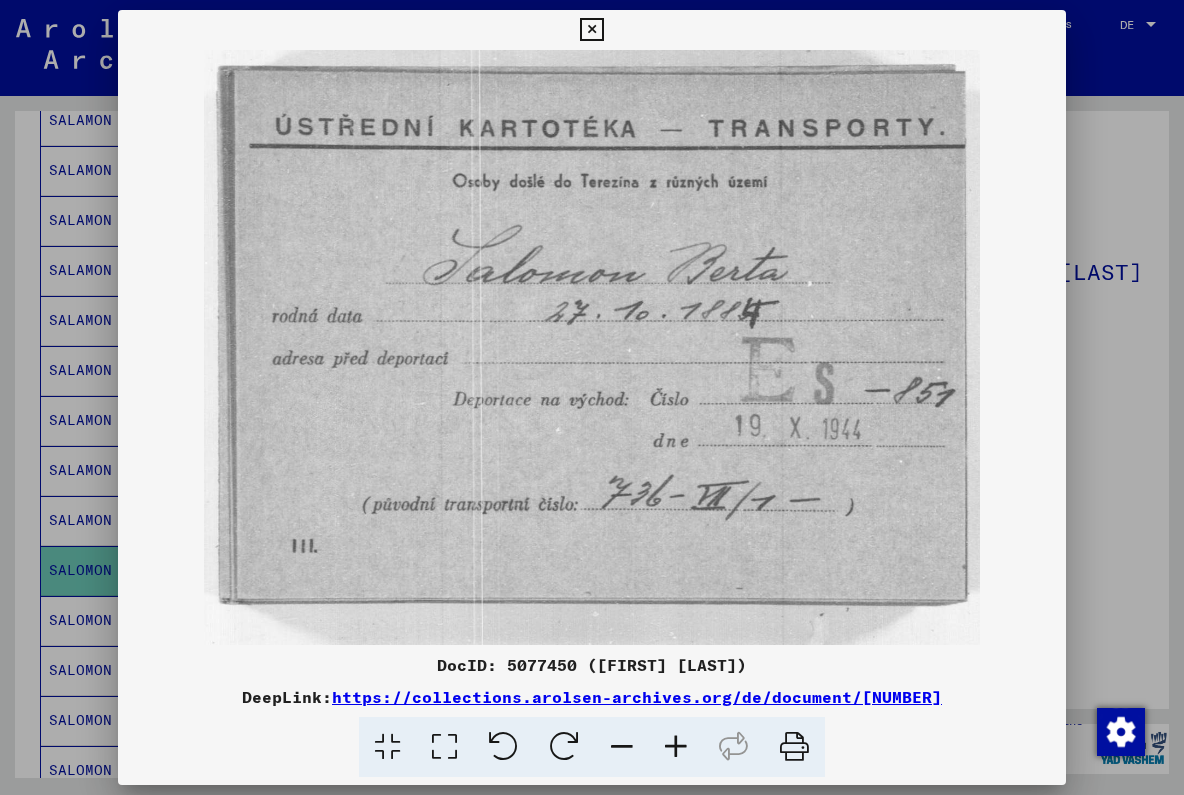 click at bounding box center (591, 30) 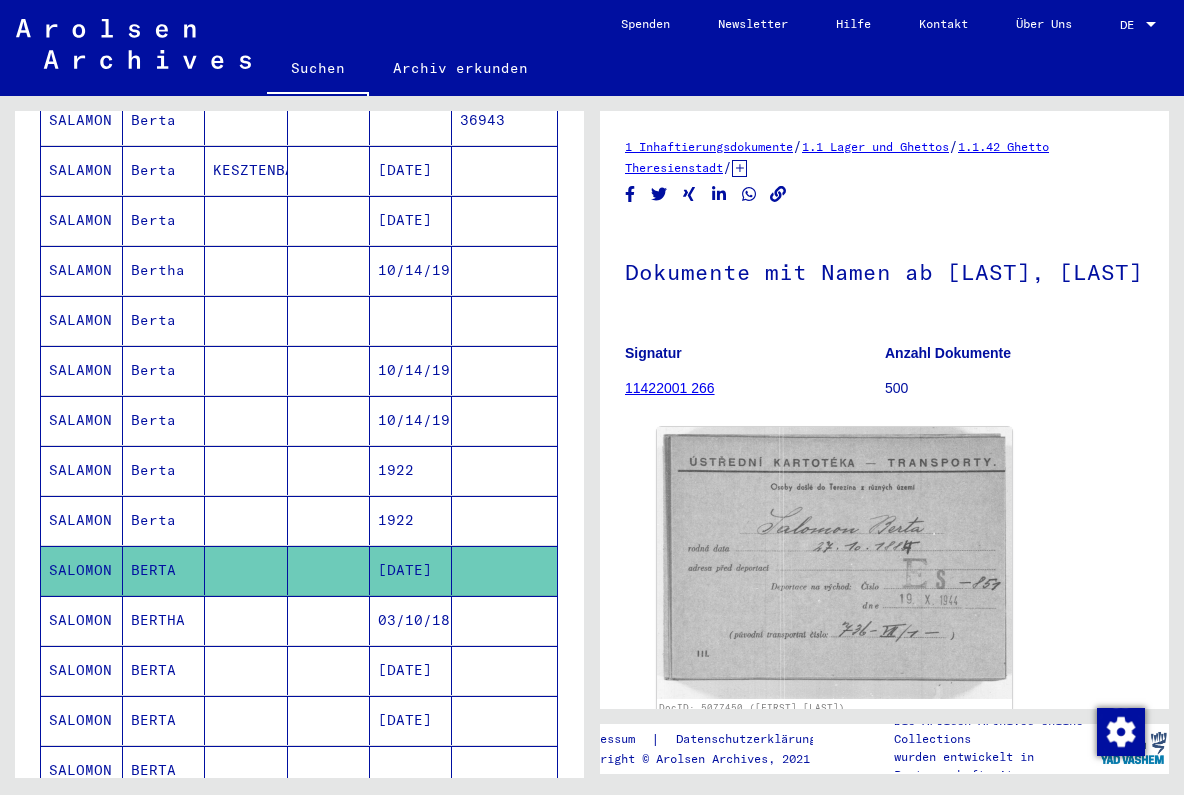 click on "BERTHA" at bounding box center (164, 670) 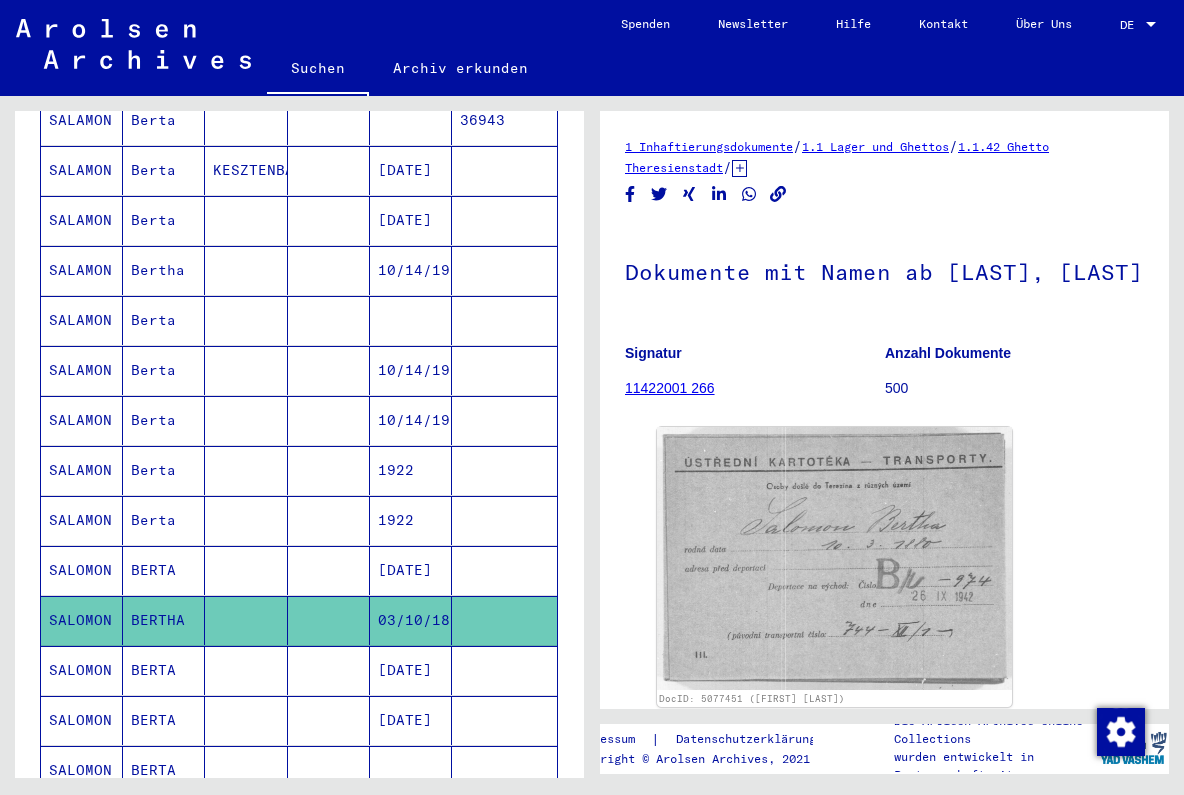 scroll, scrollTop: 0, scrollLeft: 0, axis: both 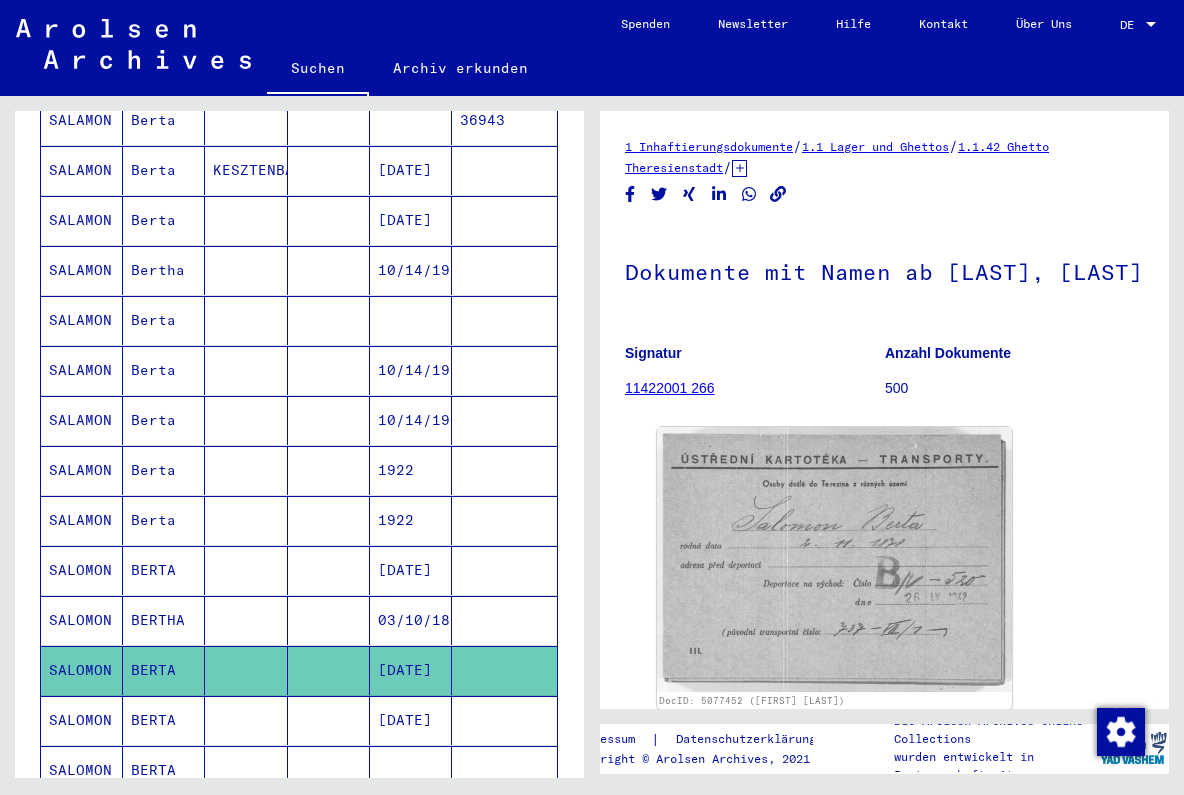 click on "BERTA" at bounding box center (164, 770) 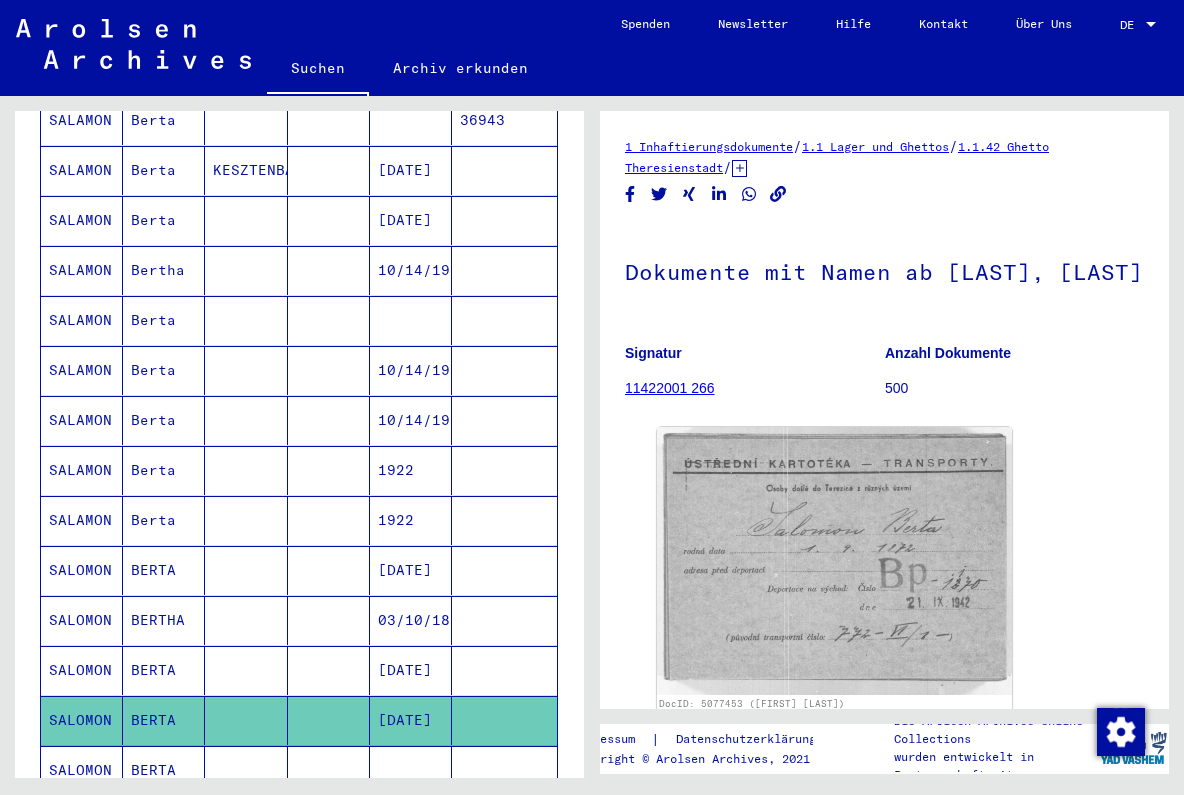 scroll, scrollTop: 0, scrollLeft: 0, axis: both 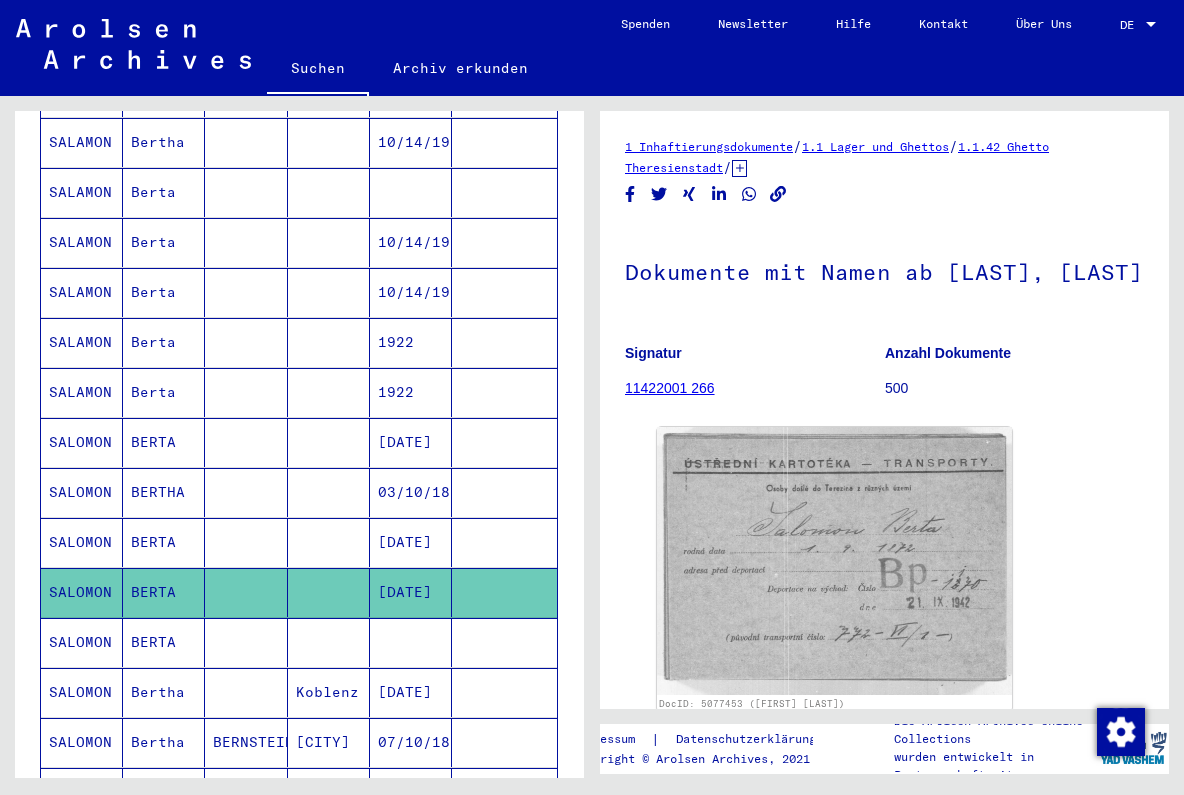 click on "BERTA" at bounding box center (164, 692) 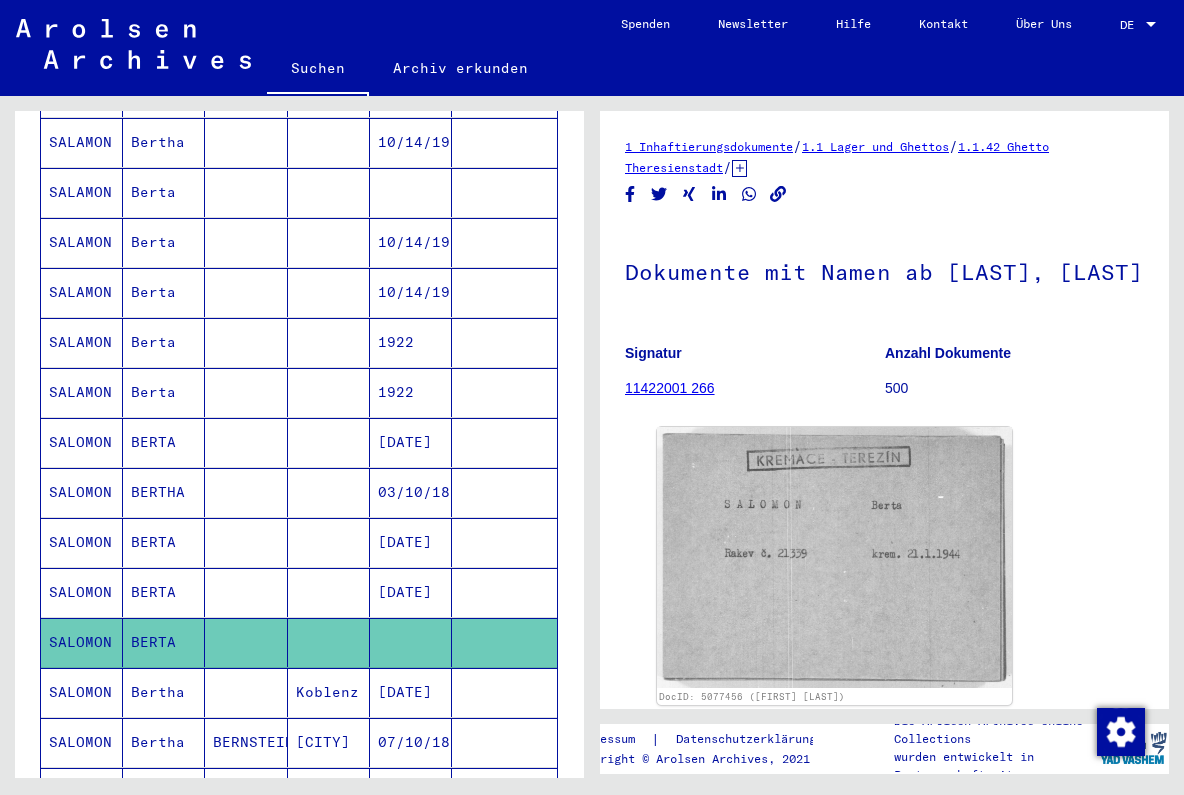 scroll, scrollTop: 0, scrollLeft: 0, axis: both 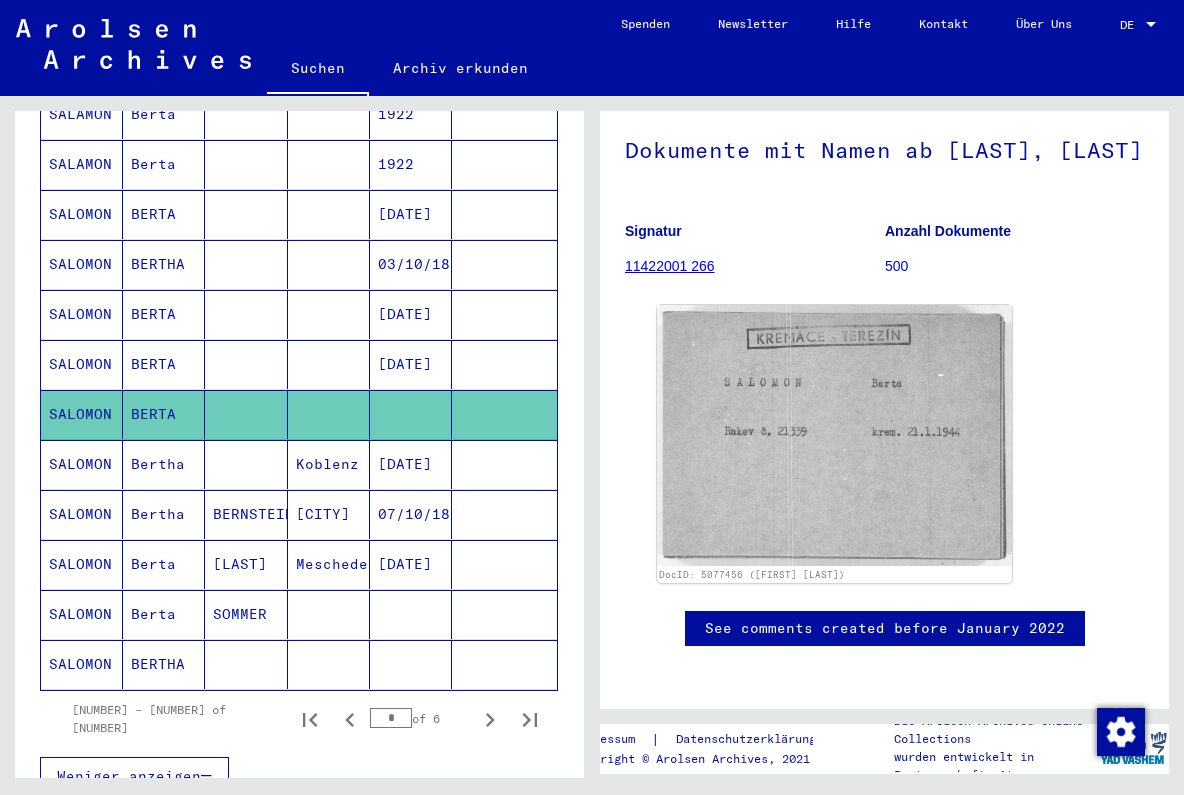 click on "BERTHA" 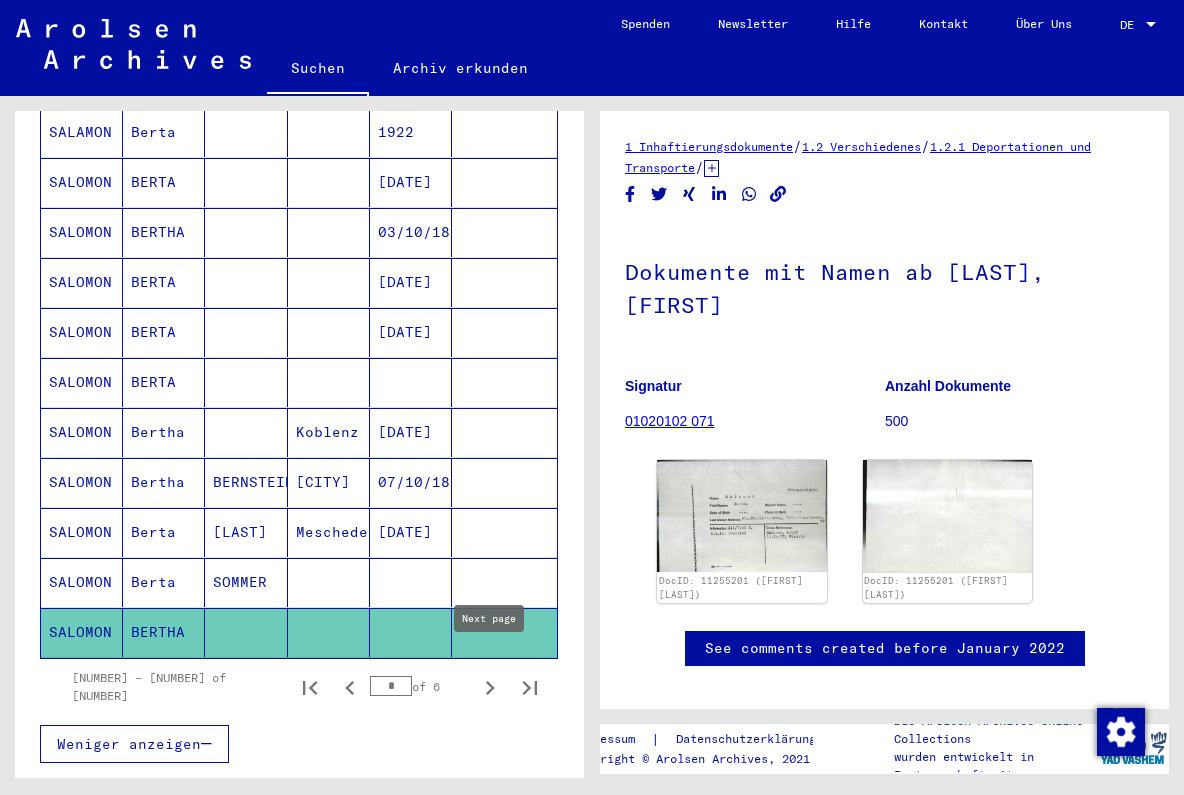 click 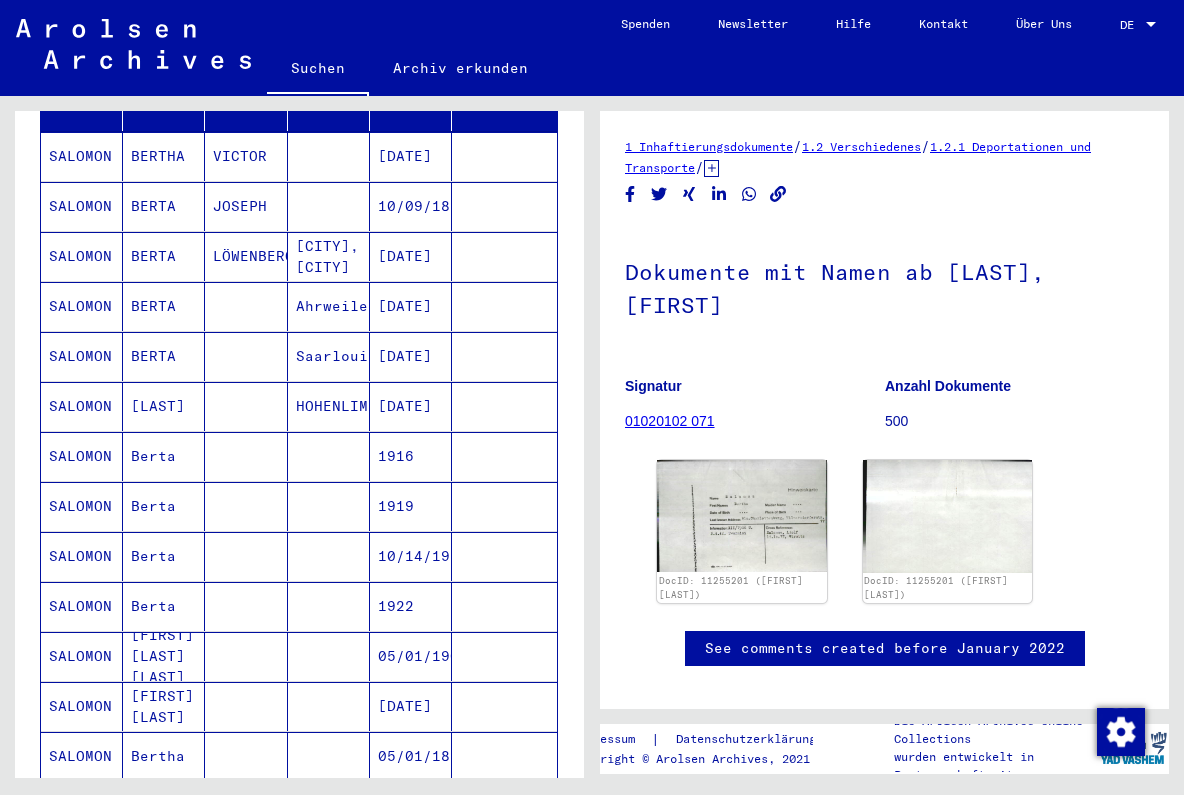 click at bounding box center [246, 506] 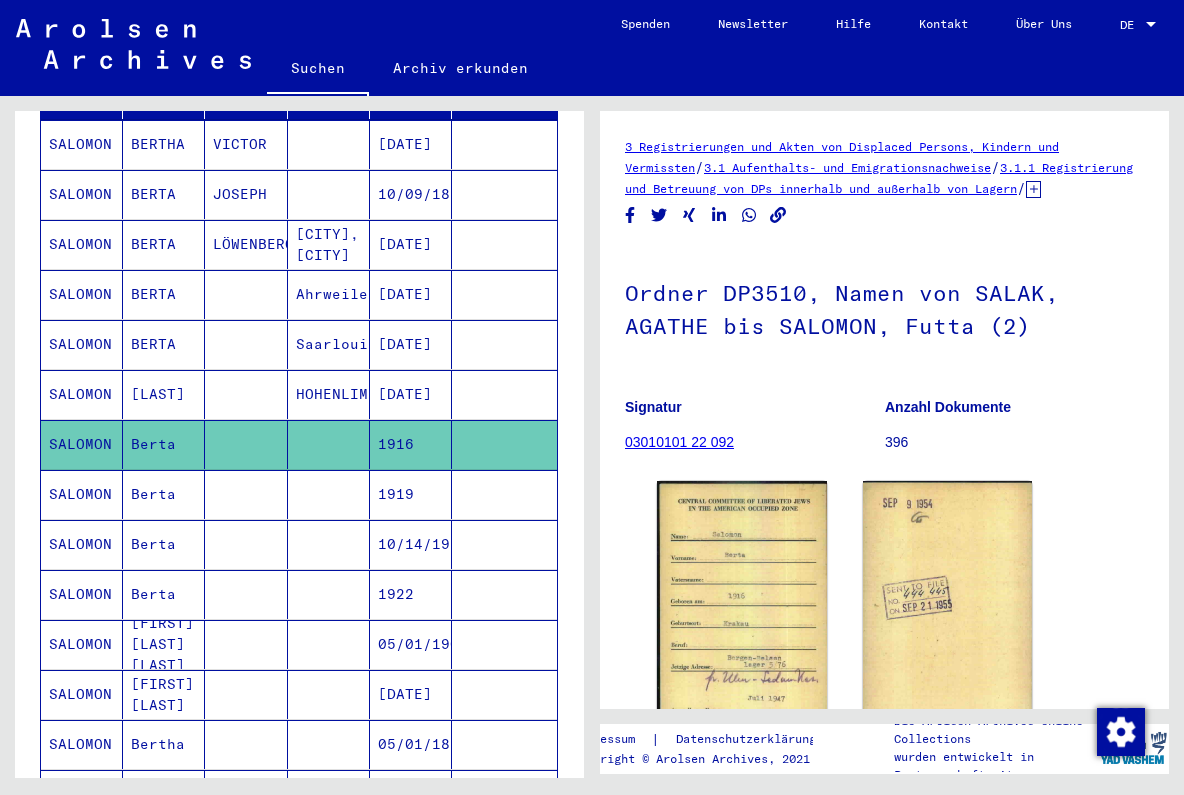 click on "Berta" at bounding box center [164, 544] 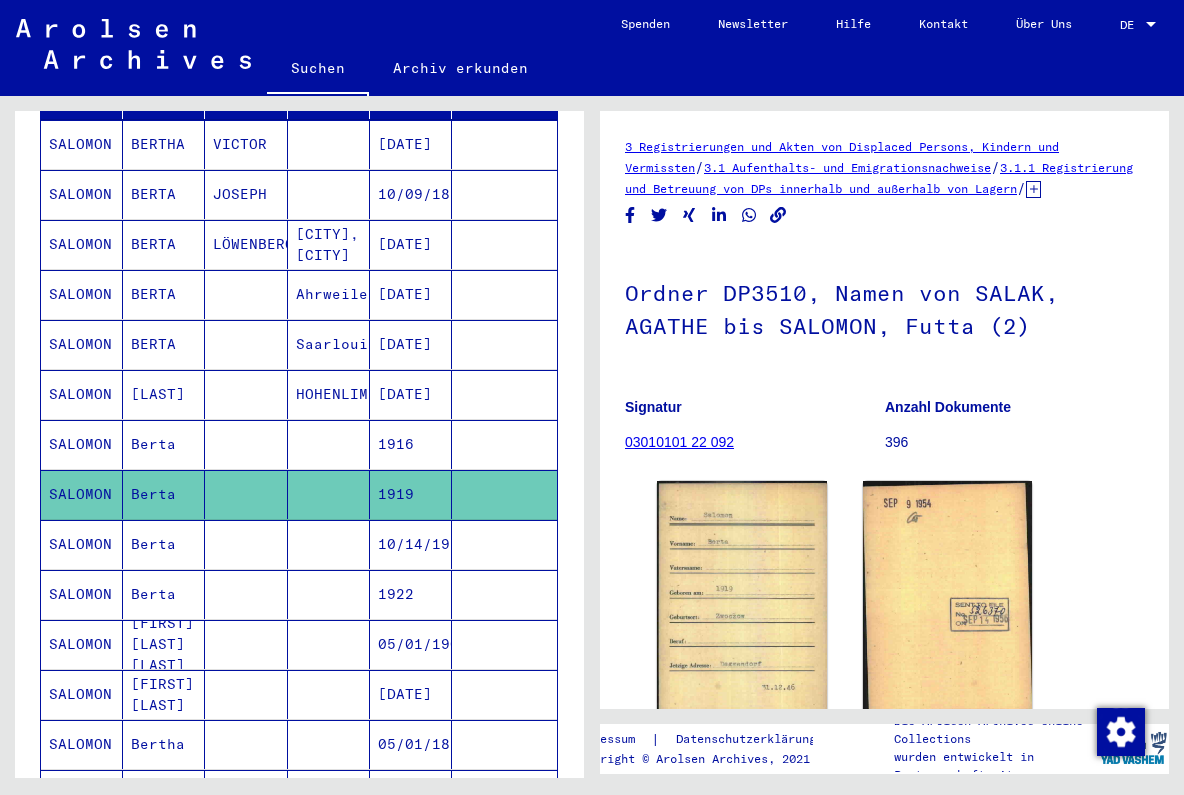click on "Berta" at bounding box center [164, 594] 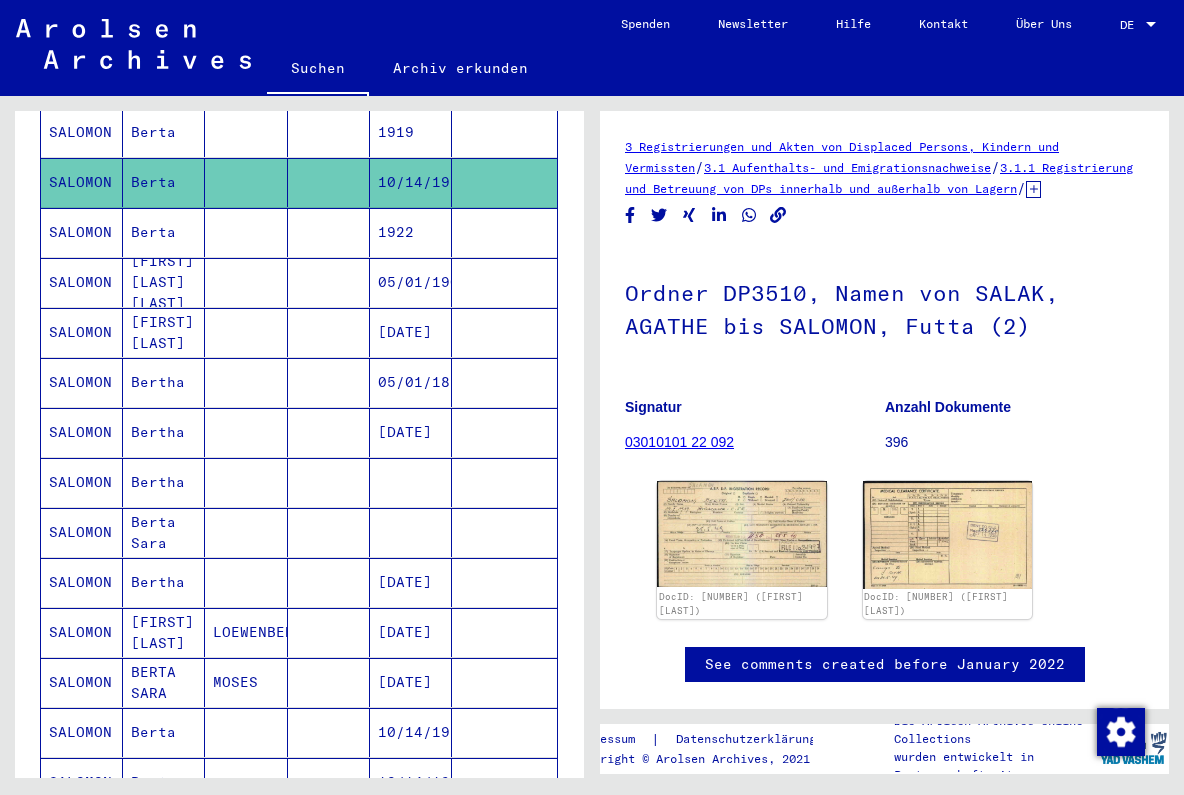 click on "Bertha" at bounding box center [164, 632] 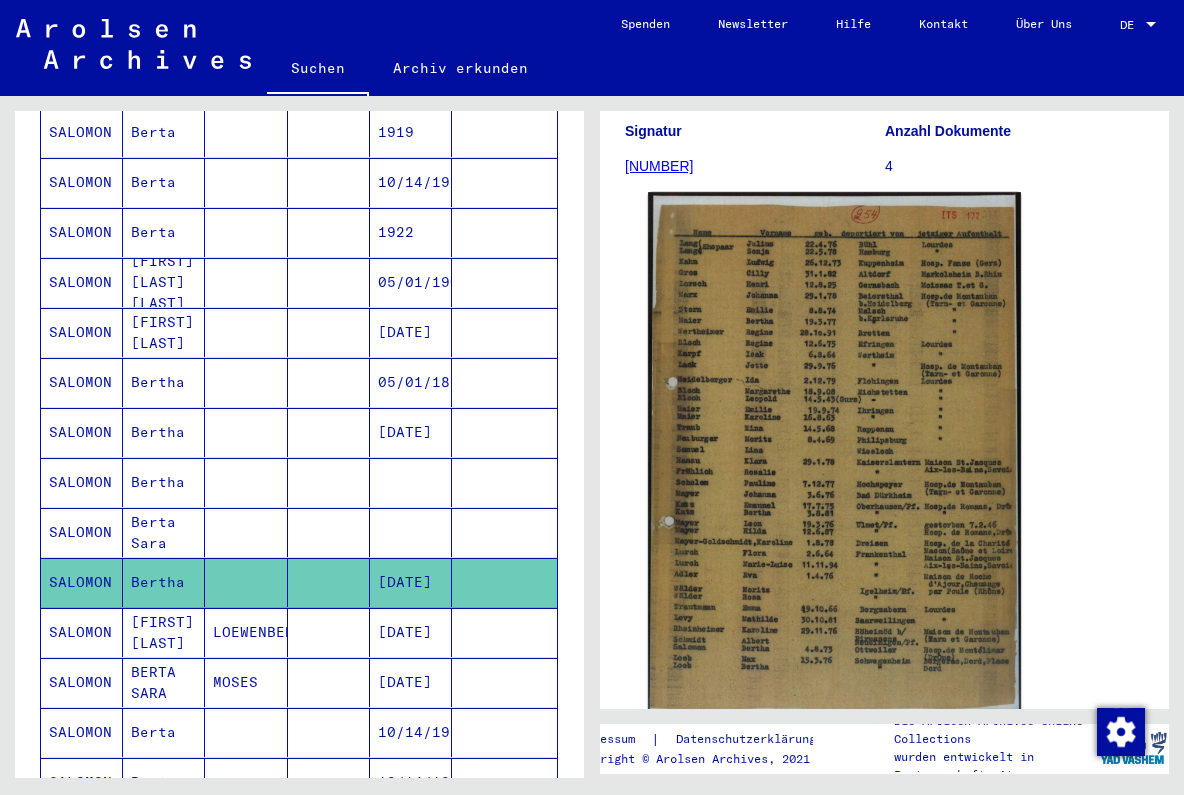click 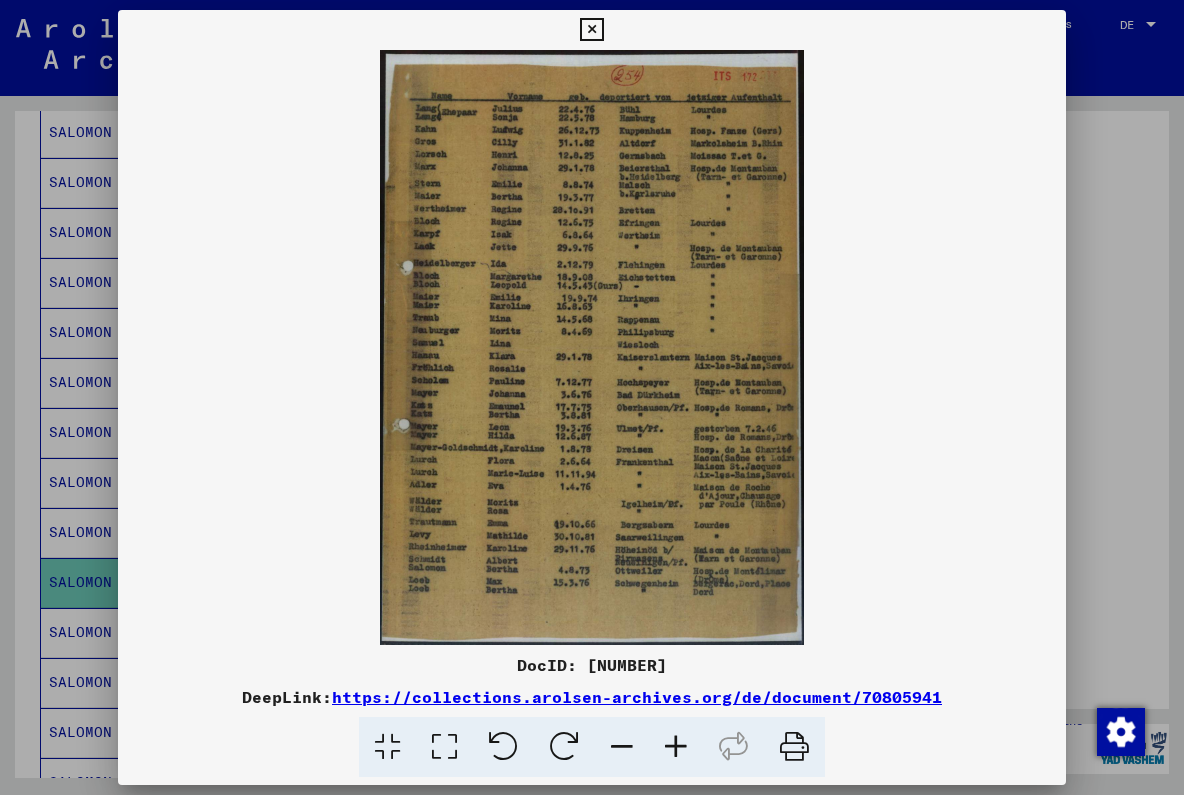 click at bounding box center (591, 347) 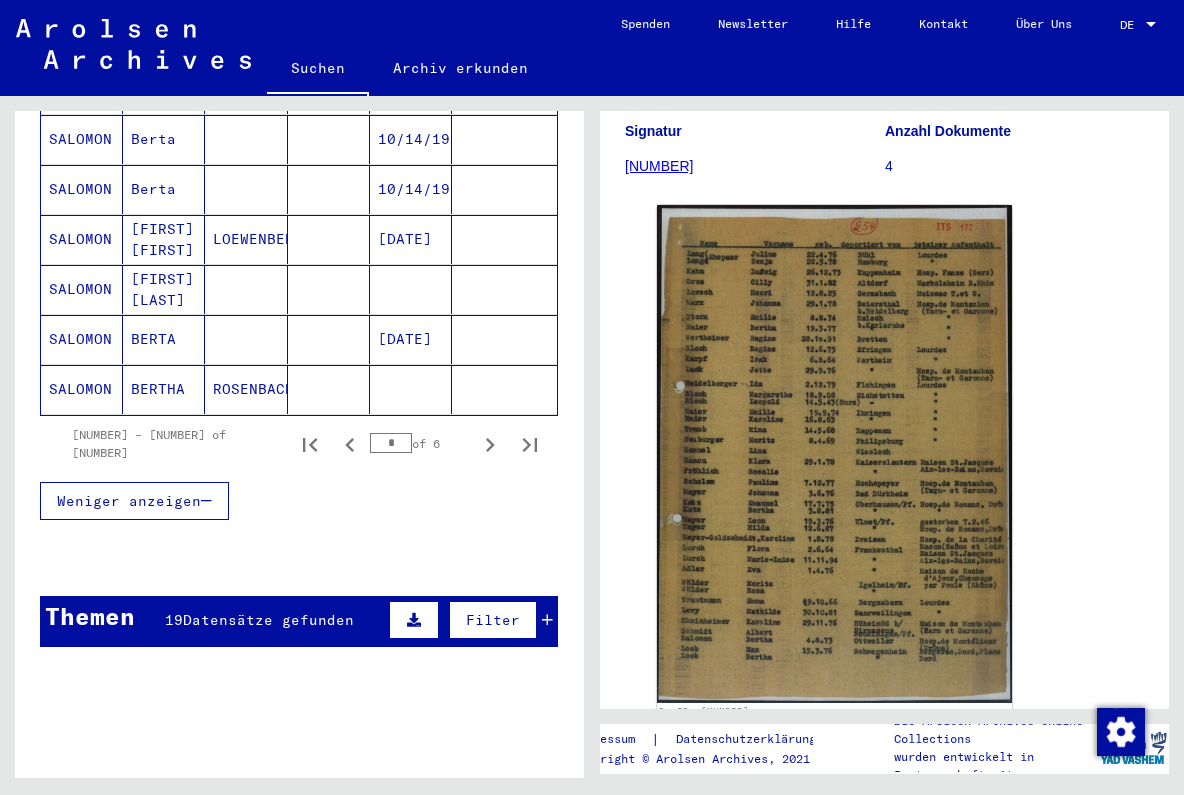 scroll, scrollTop: 1263, scrollLeft: 0, axis: vertical 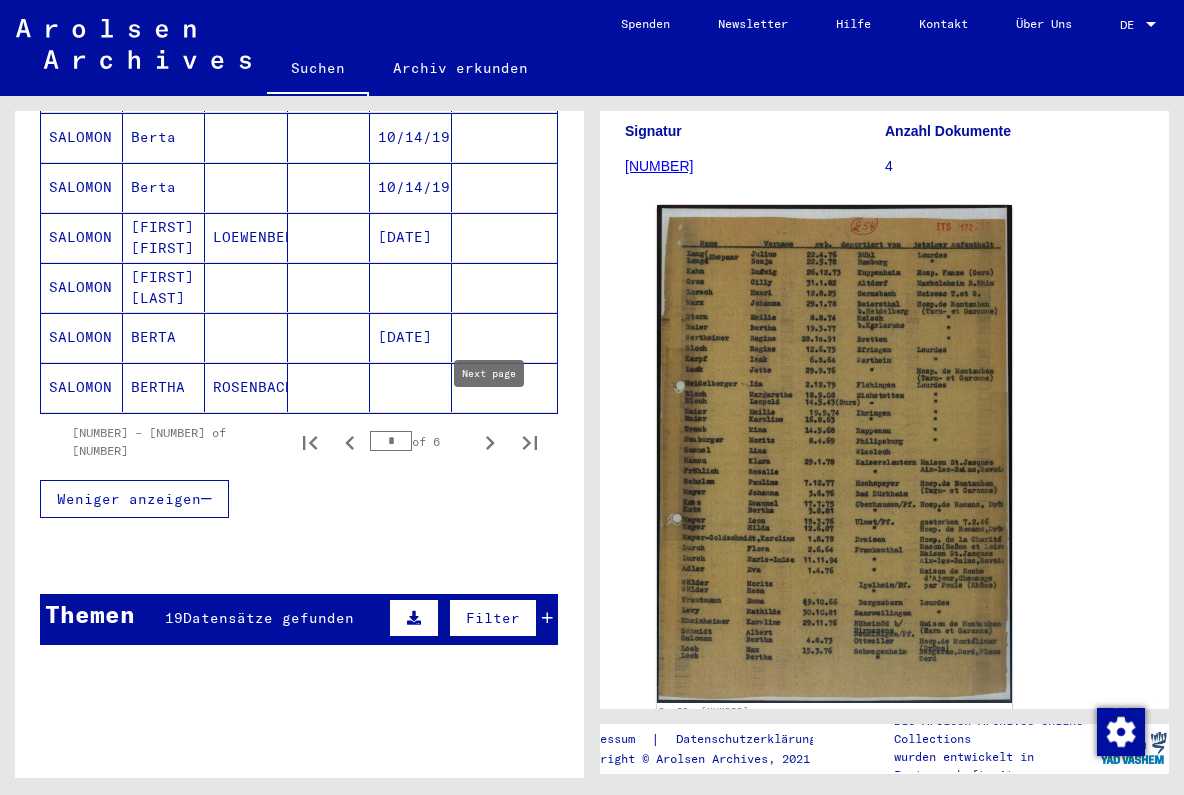 click 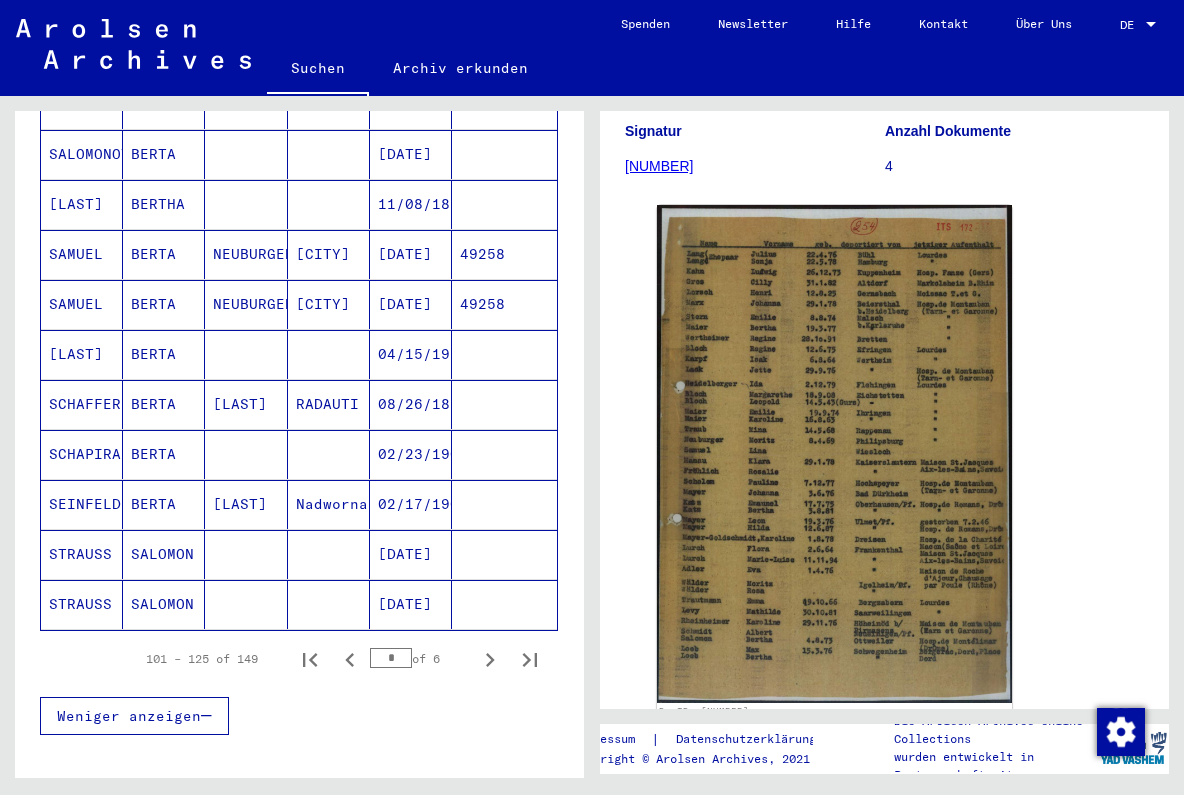 scroll, scrollTop: 1047, scrollLeft: 0, axis: vertical 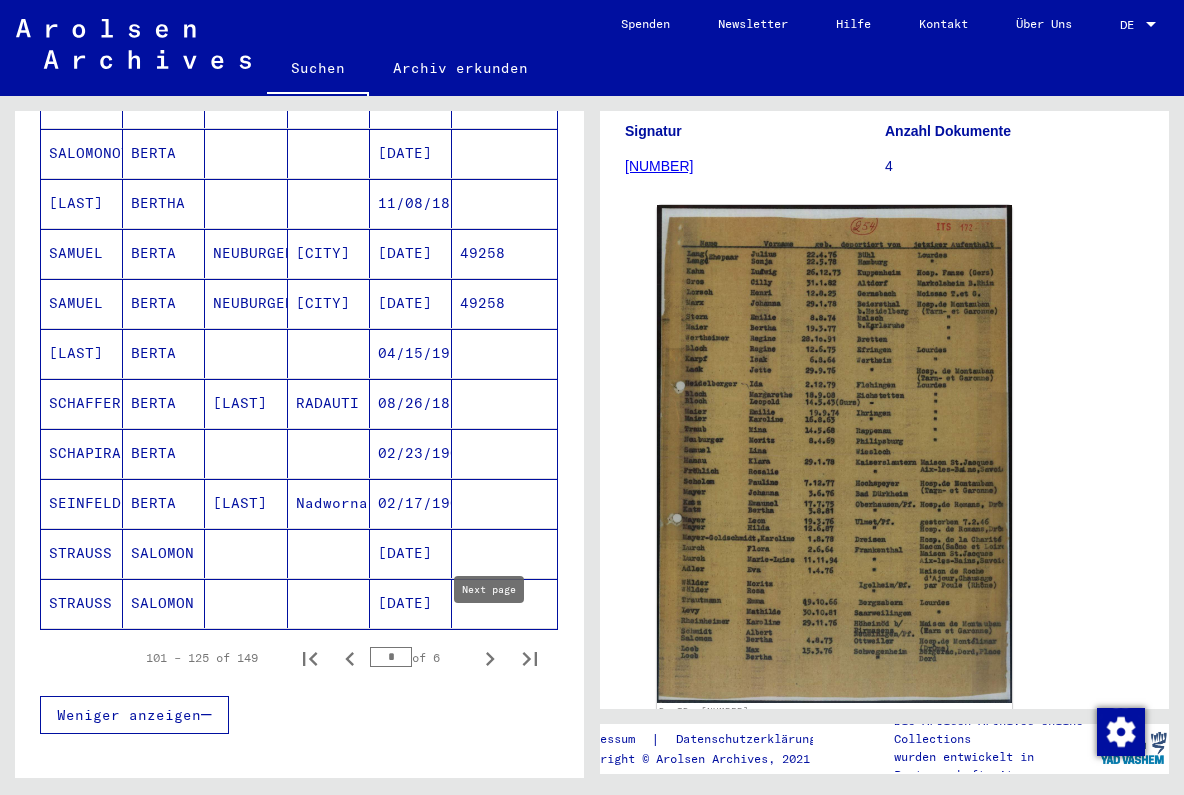 click 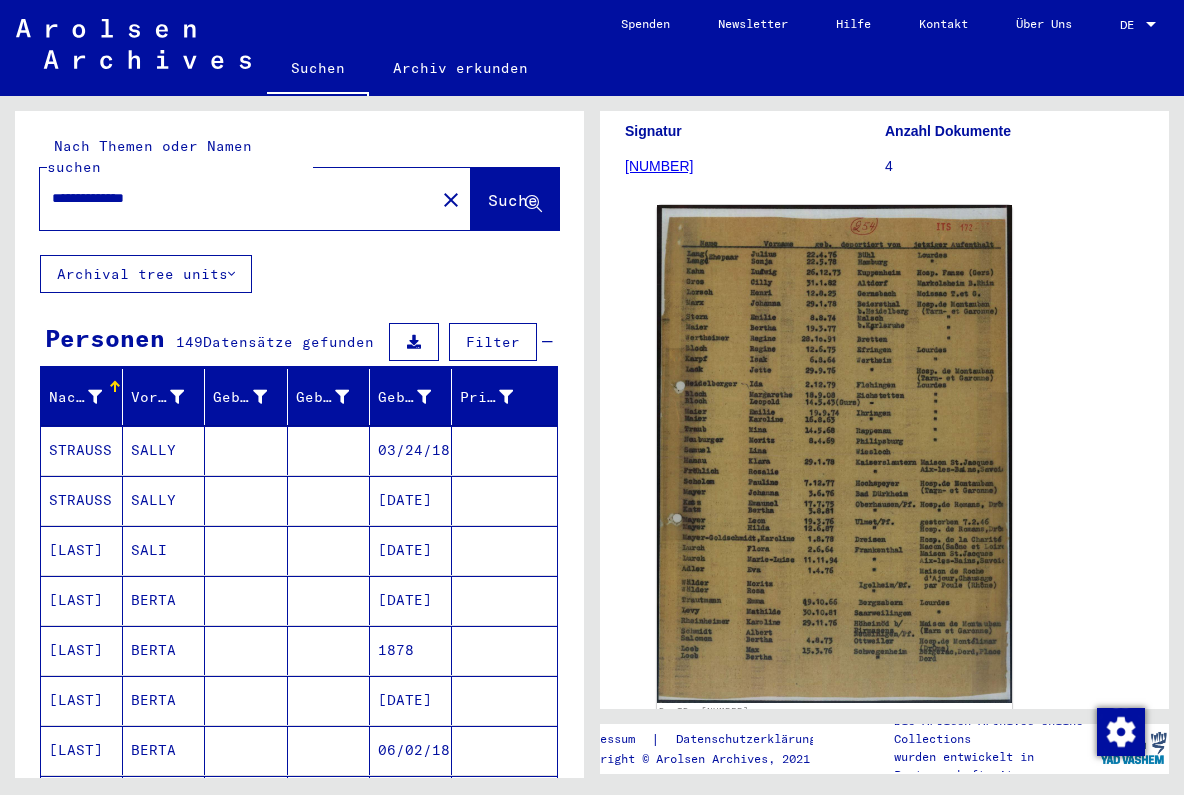 scroll, scrollTop: 0, scrollLeft: 0, axis: both 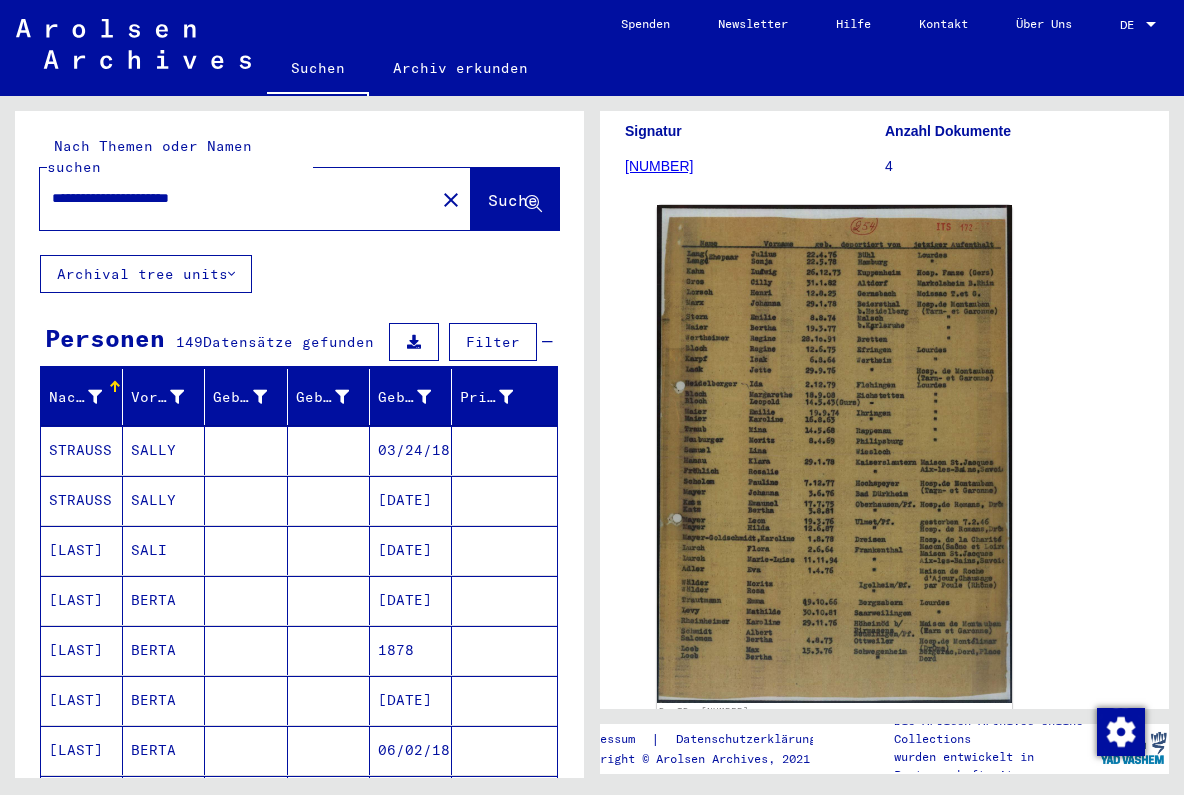 type on "**********" 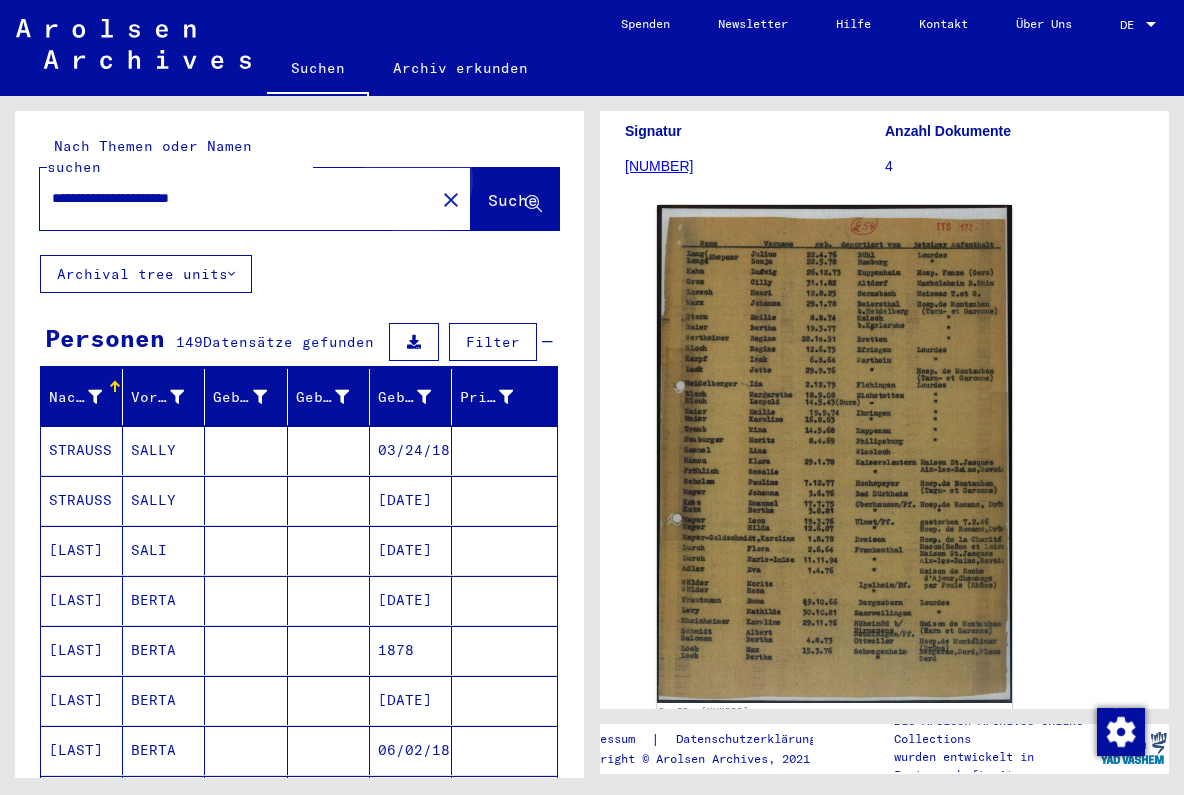 click on "Suche" 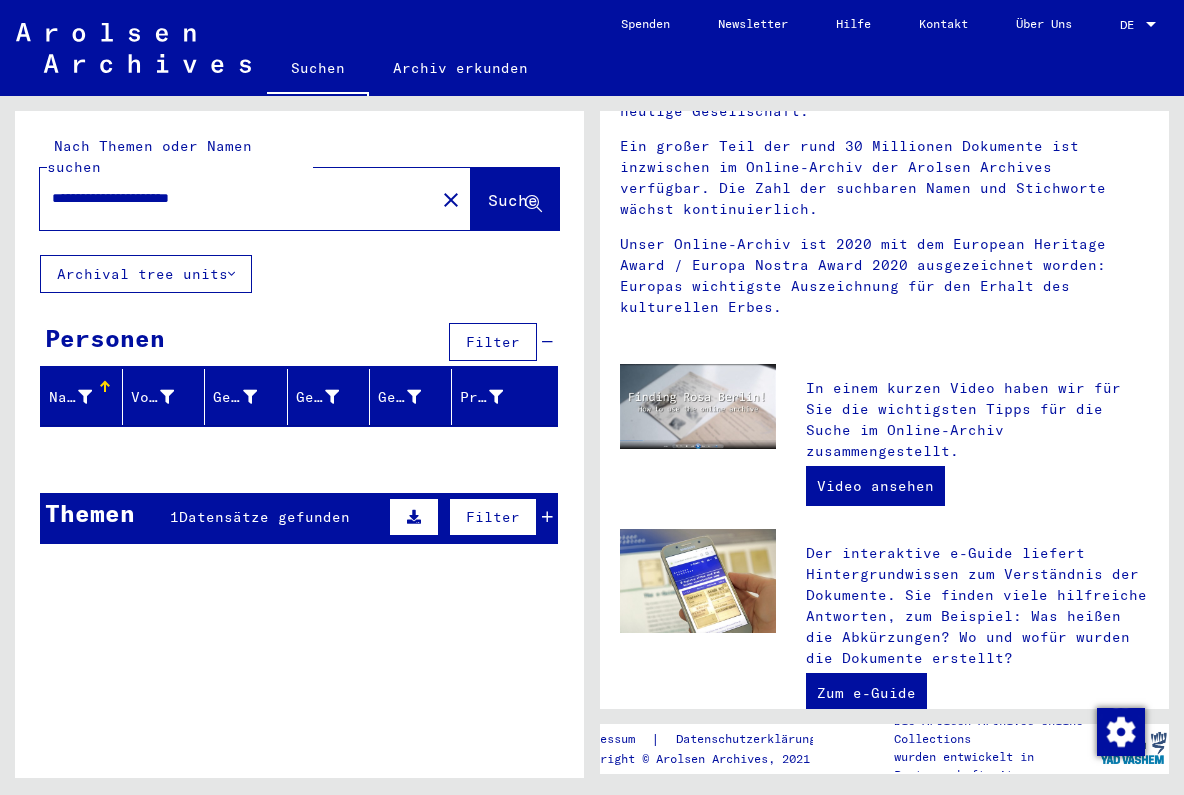 scroll, scrollTop: 0, scrollLeft: 0, axis: both 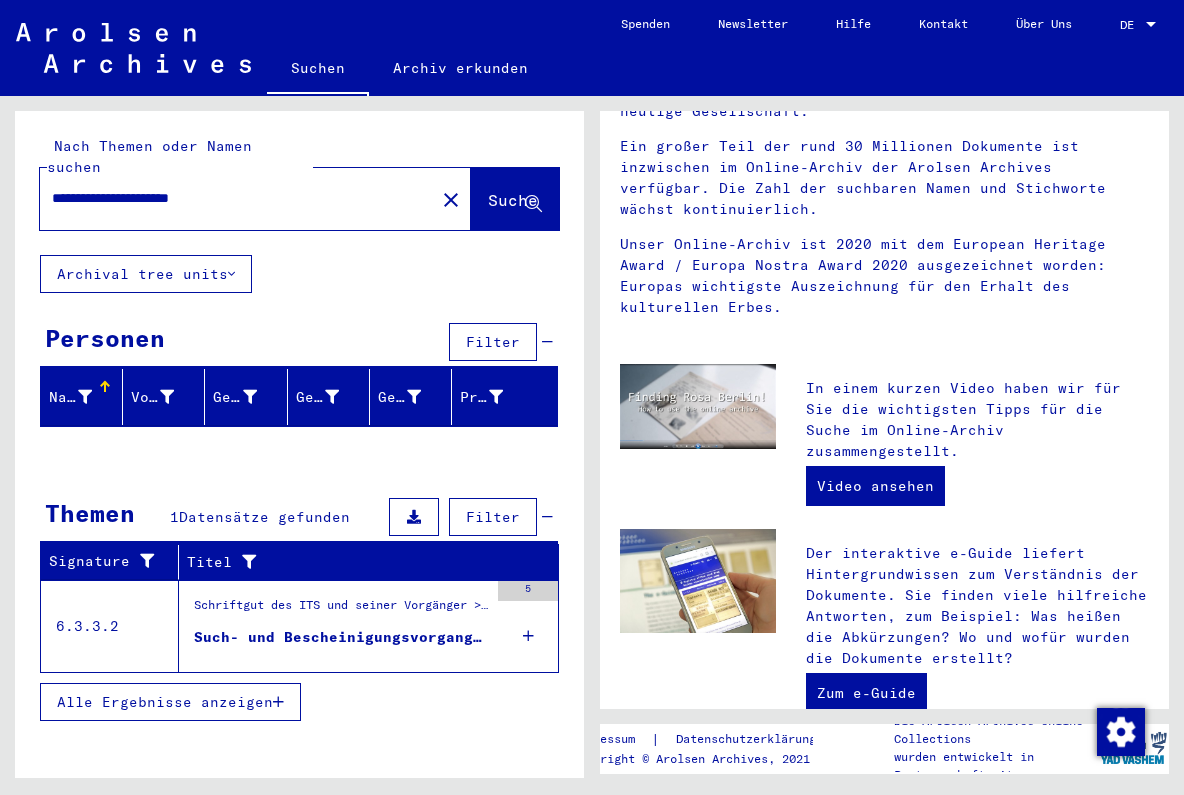 click on "Alle Ergebnisse anzeigen" at bounding box center (165, 702) 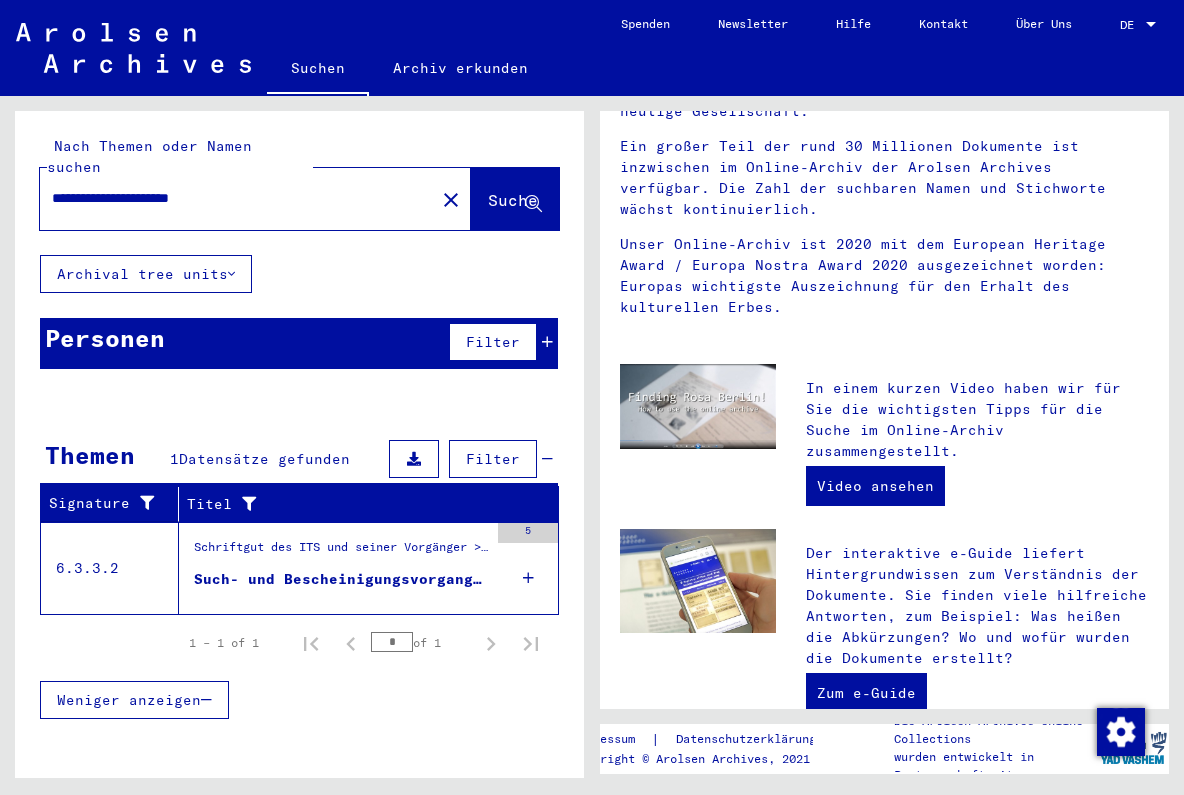scroll, scrollTop: 0, scrollLeft: 0, axis: both 